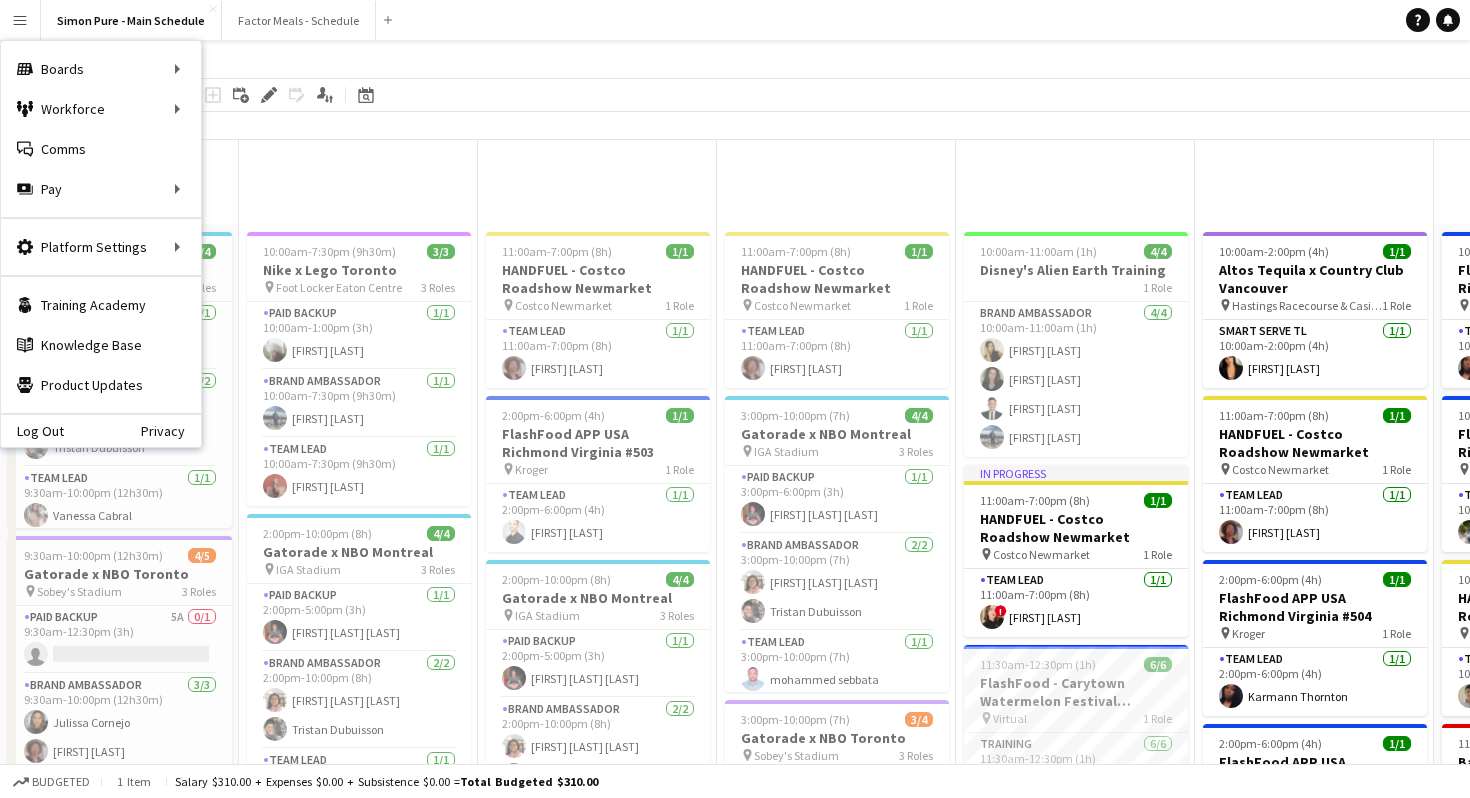 scroll, scrollTop: 1085, scrollLeft: 0, axis: vertical 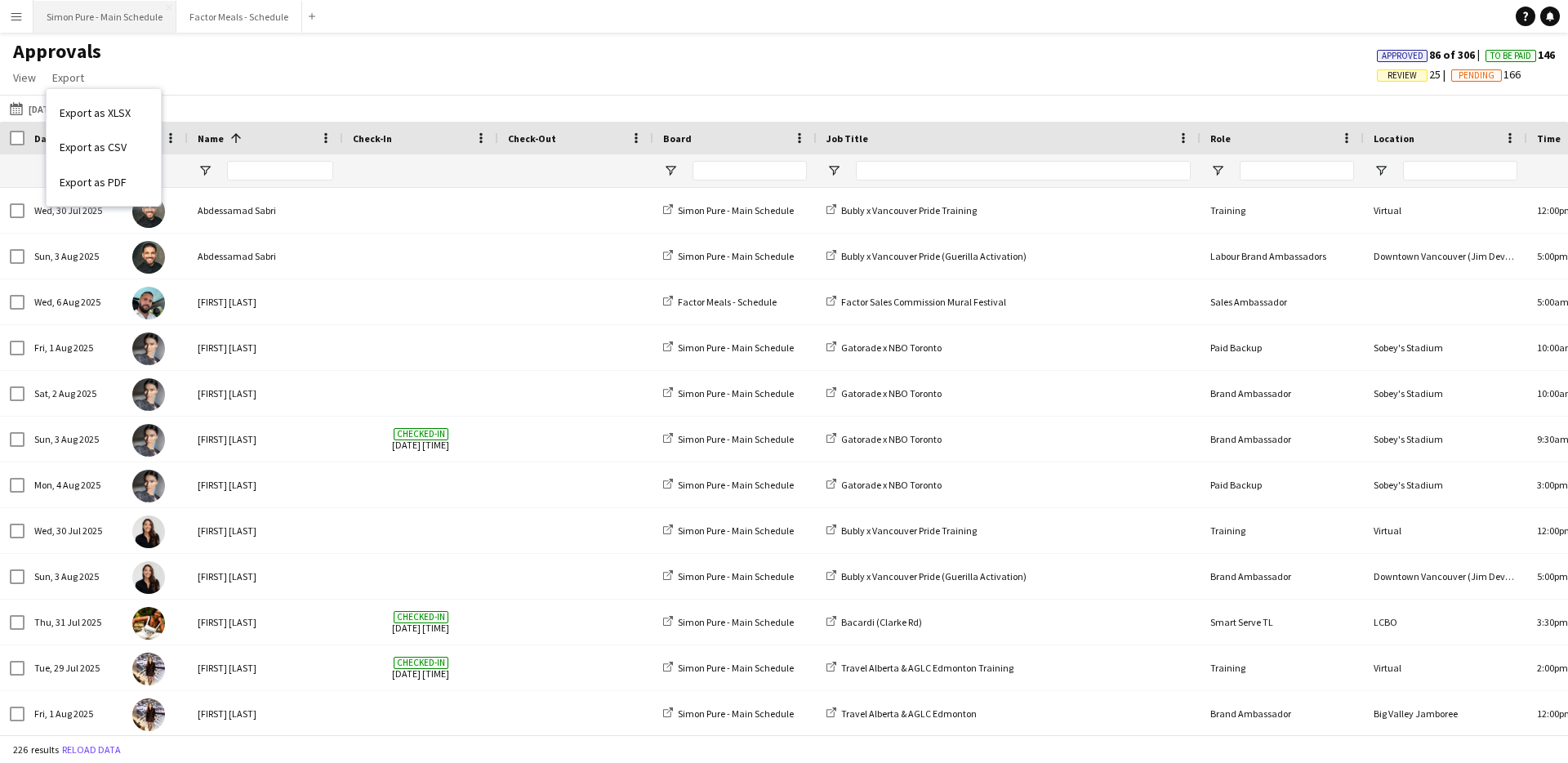 click on "Simon Pure - Main Schedule
Close" at bounding box center (105, 16) 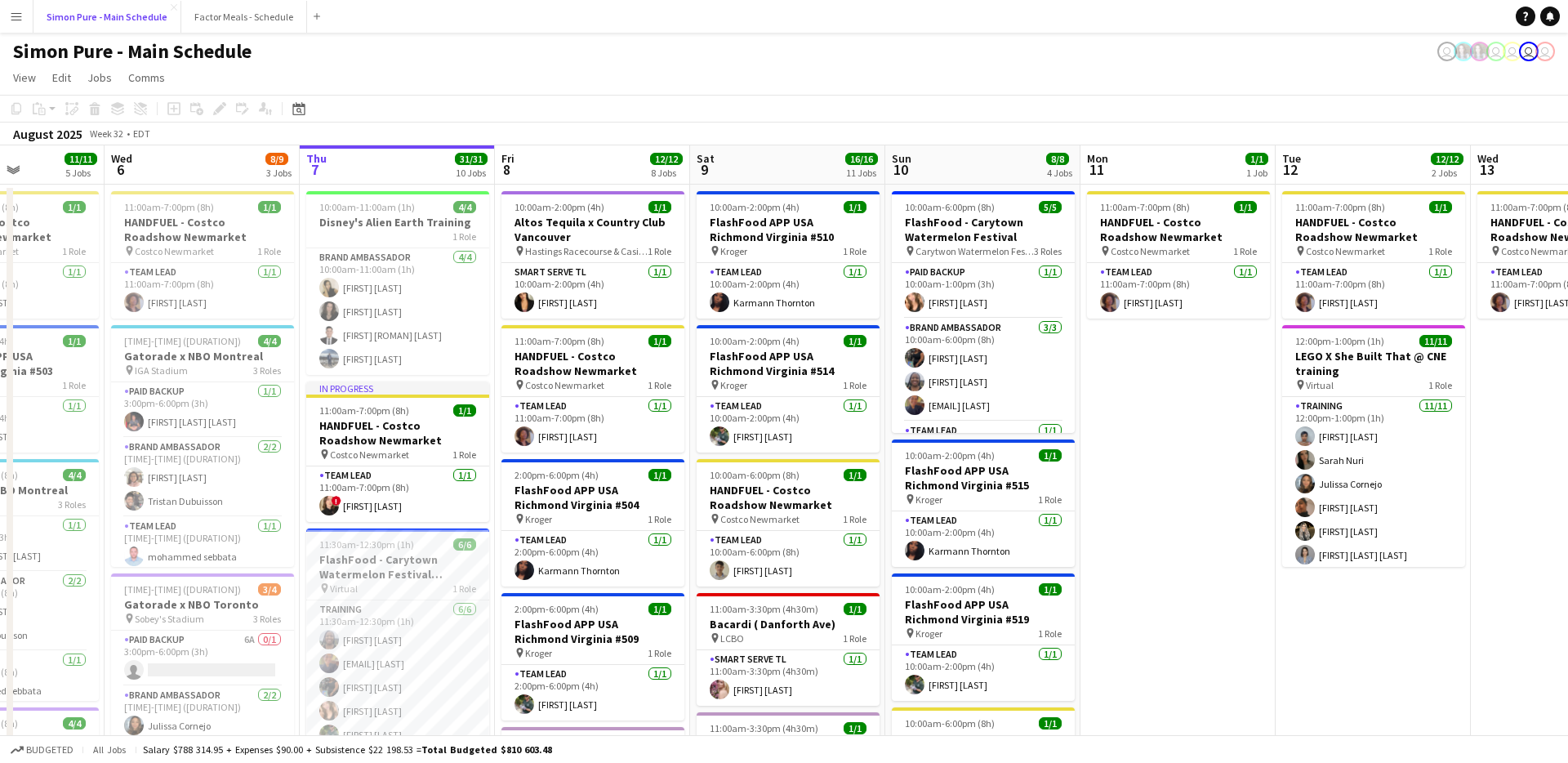 scroll, scrollTop: 0, scrollLeft: 453, axis: horizontal 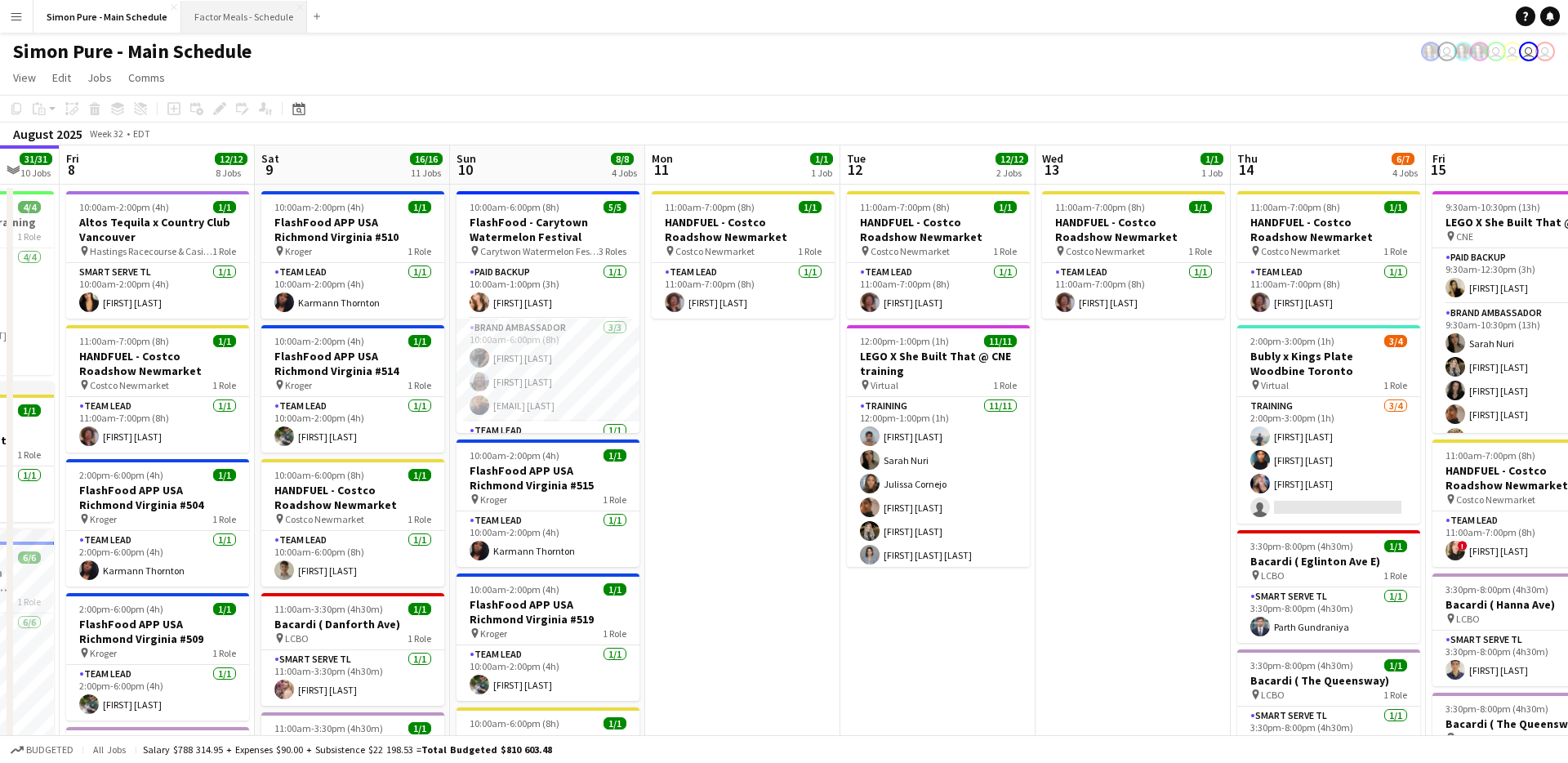 click on "Simon Pure - Main Schedule
Close
Factor Meals - Schedule
Close
Add" at bounding box center [180, 16] 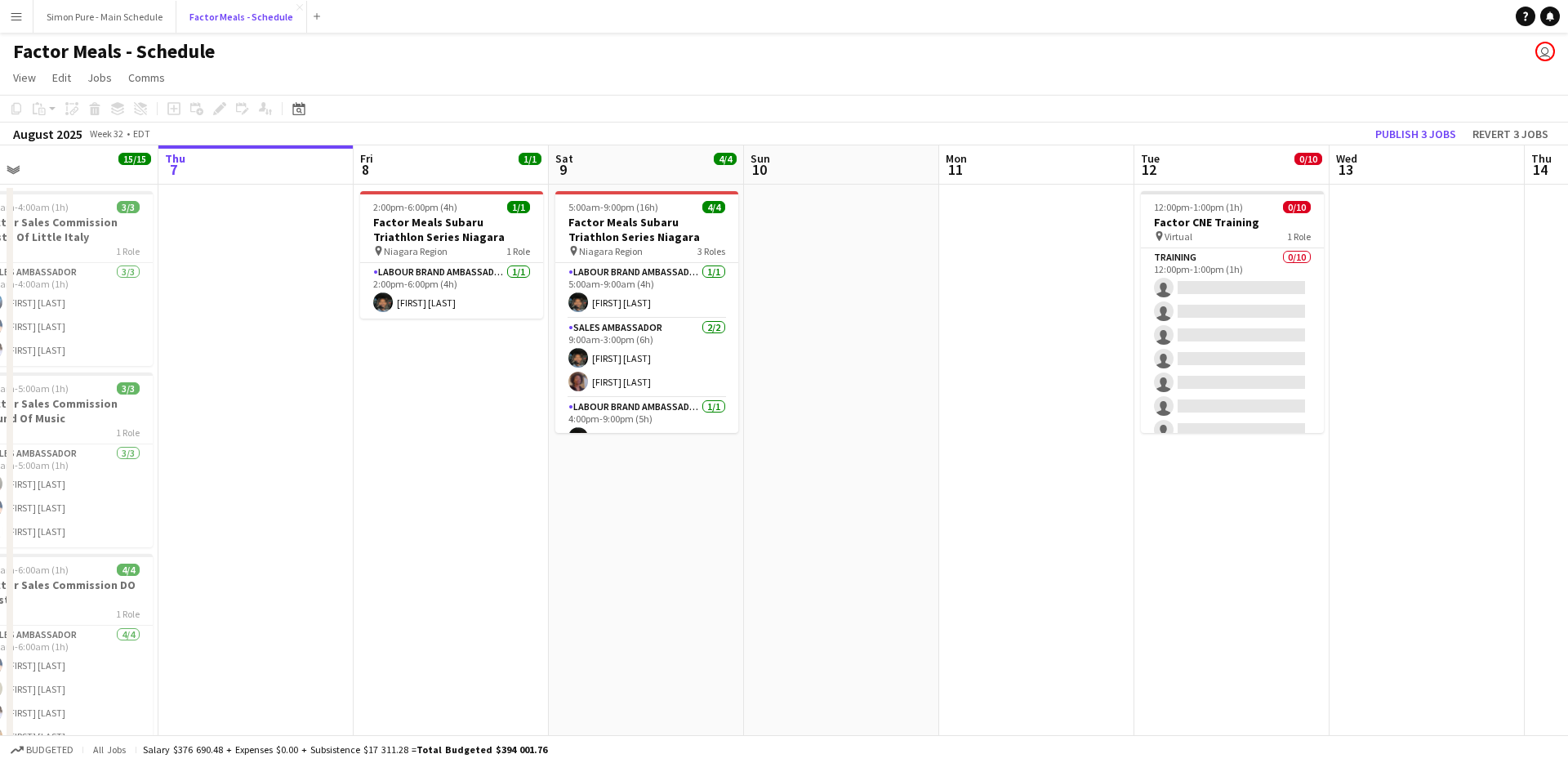 scroll, scrollTop: 0, scrollLeft: 424, axis: horizontal 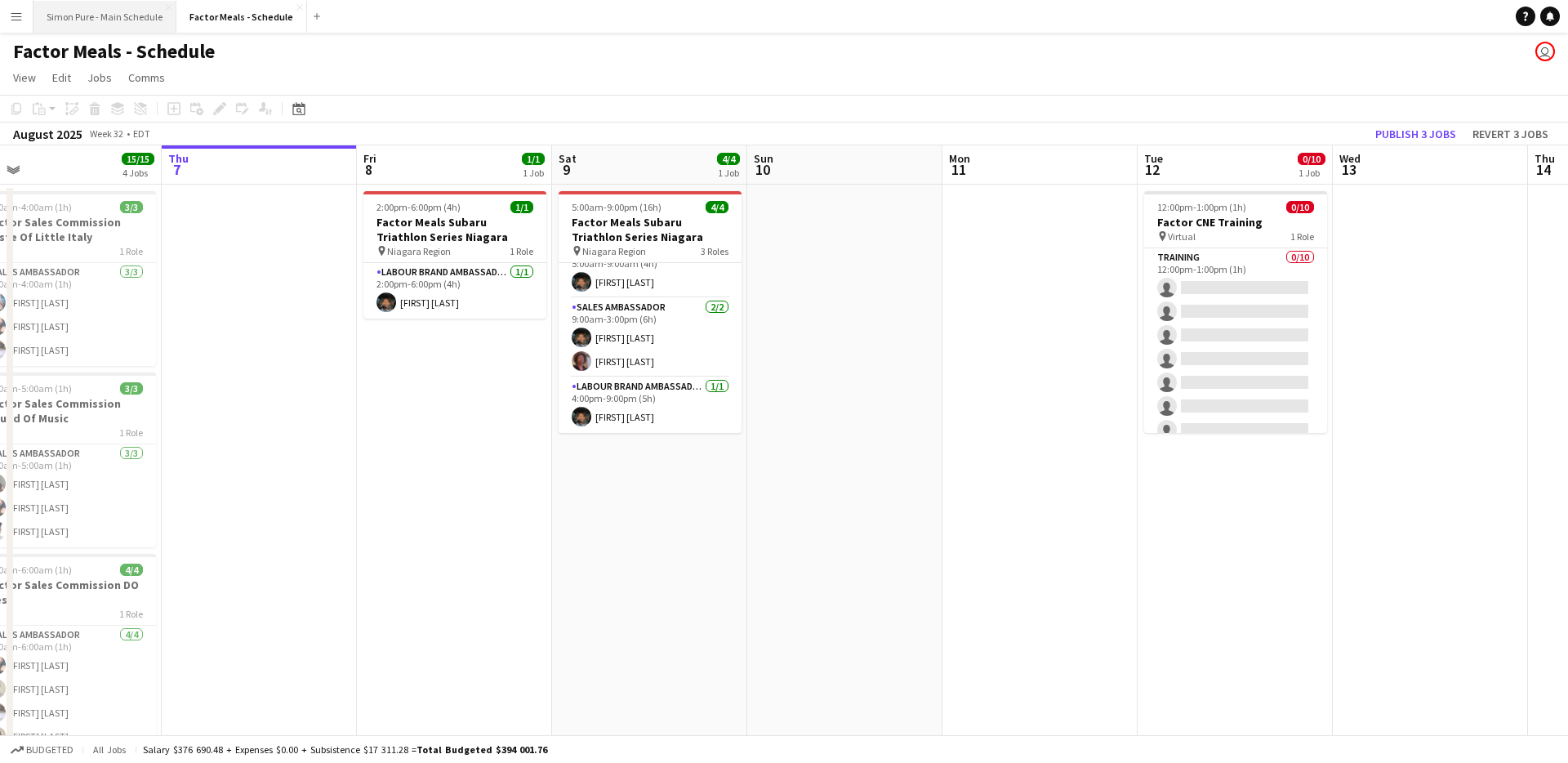 click on "Simon Pure - Main Schedule
Close" at bounding box center [105, 16] 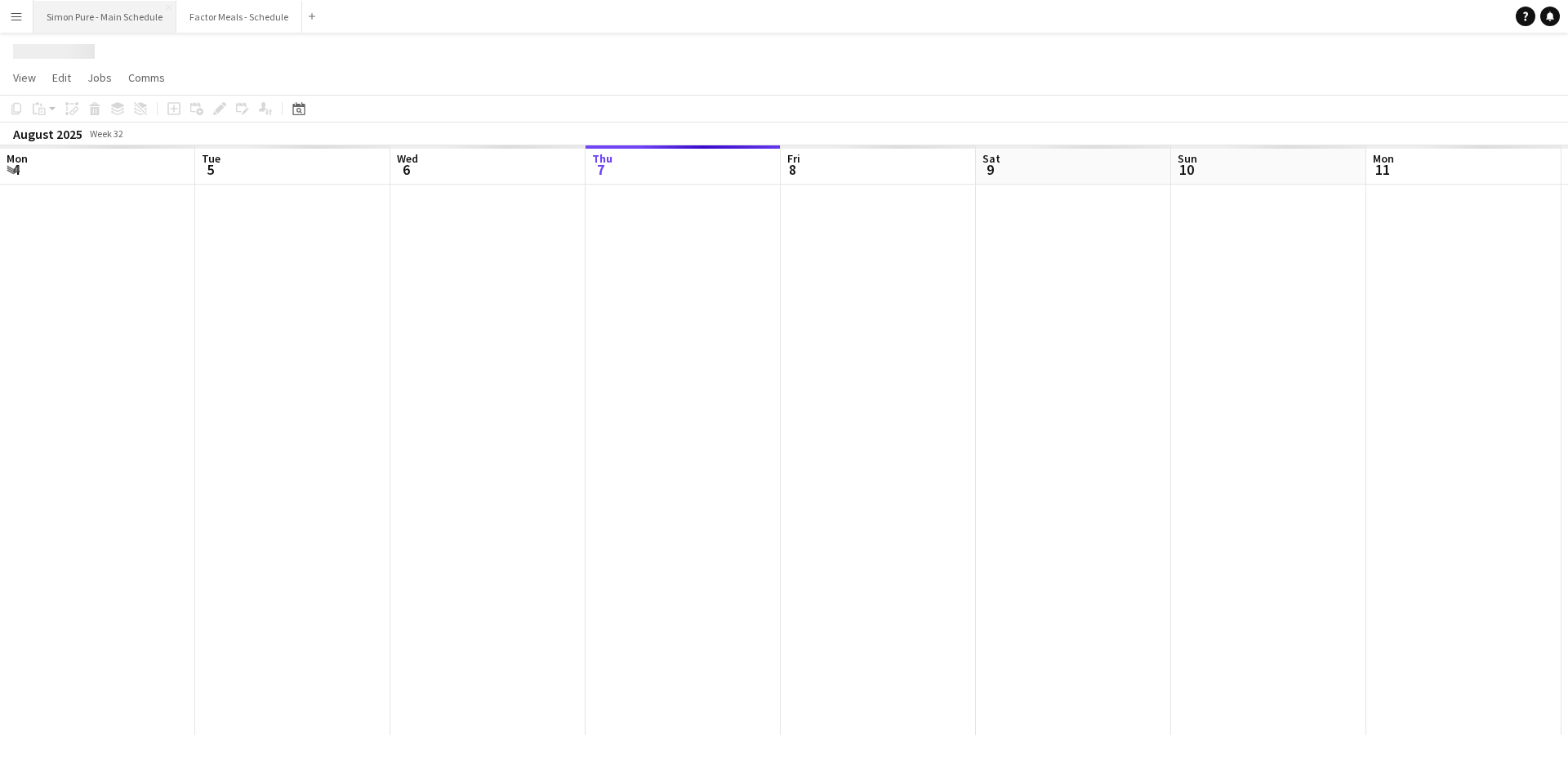 scroll, scrollTop: 0, scrollLeft: 390, axis: horizontal 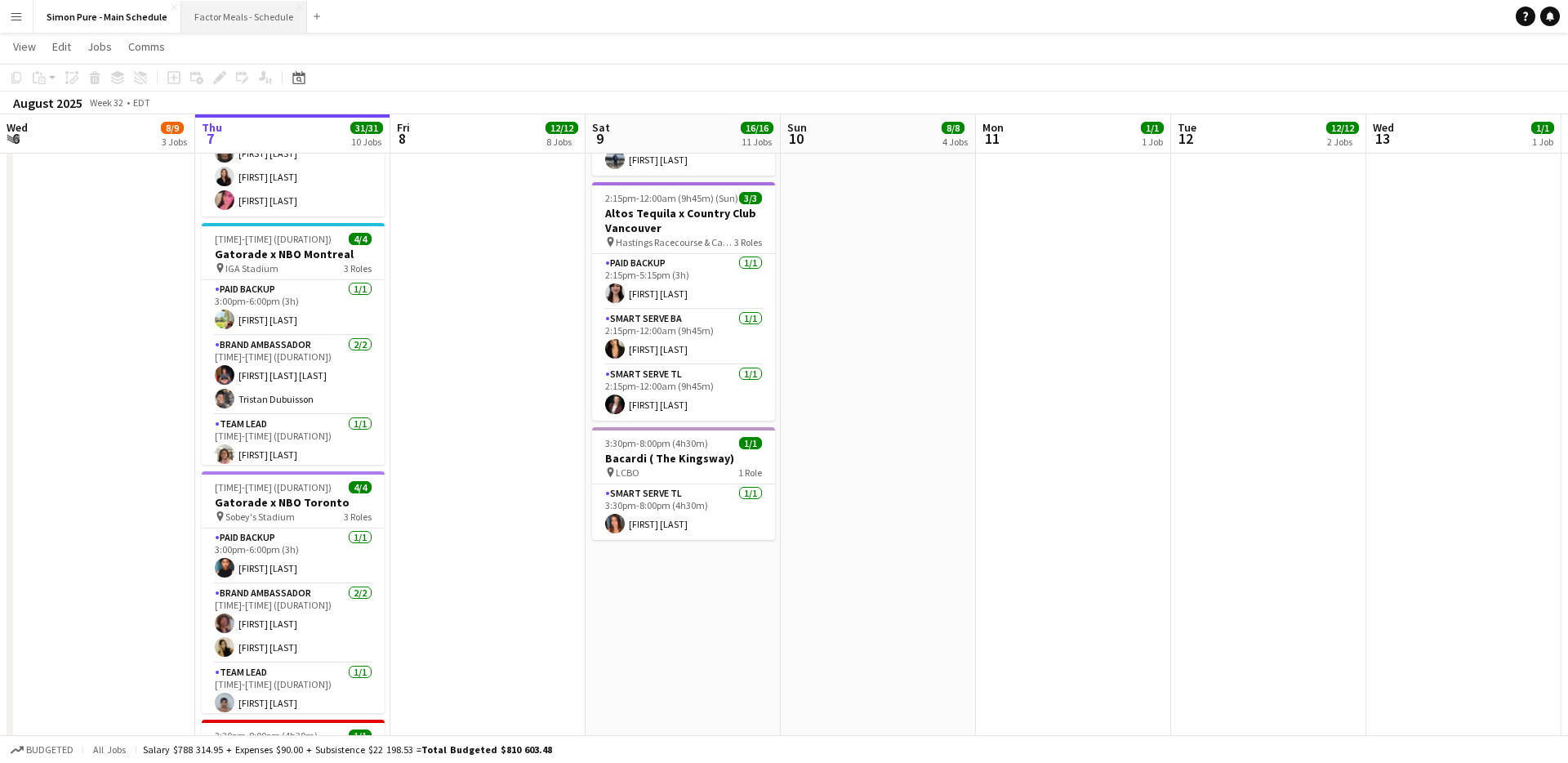 click on "Factor Meals - Schedule
Close" at bounding box center [244, 16] 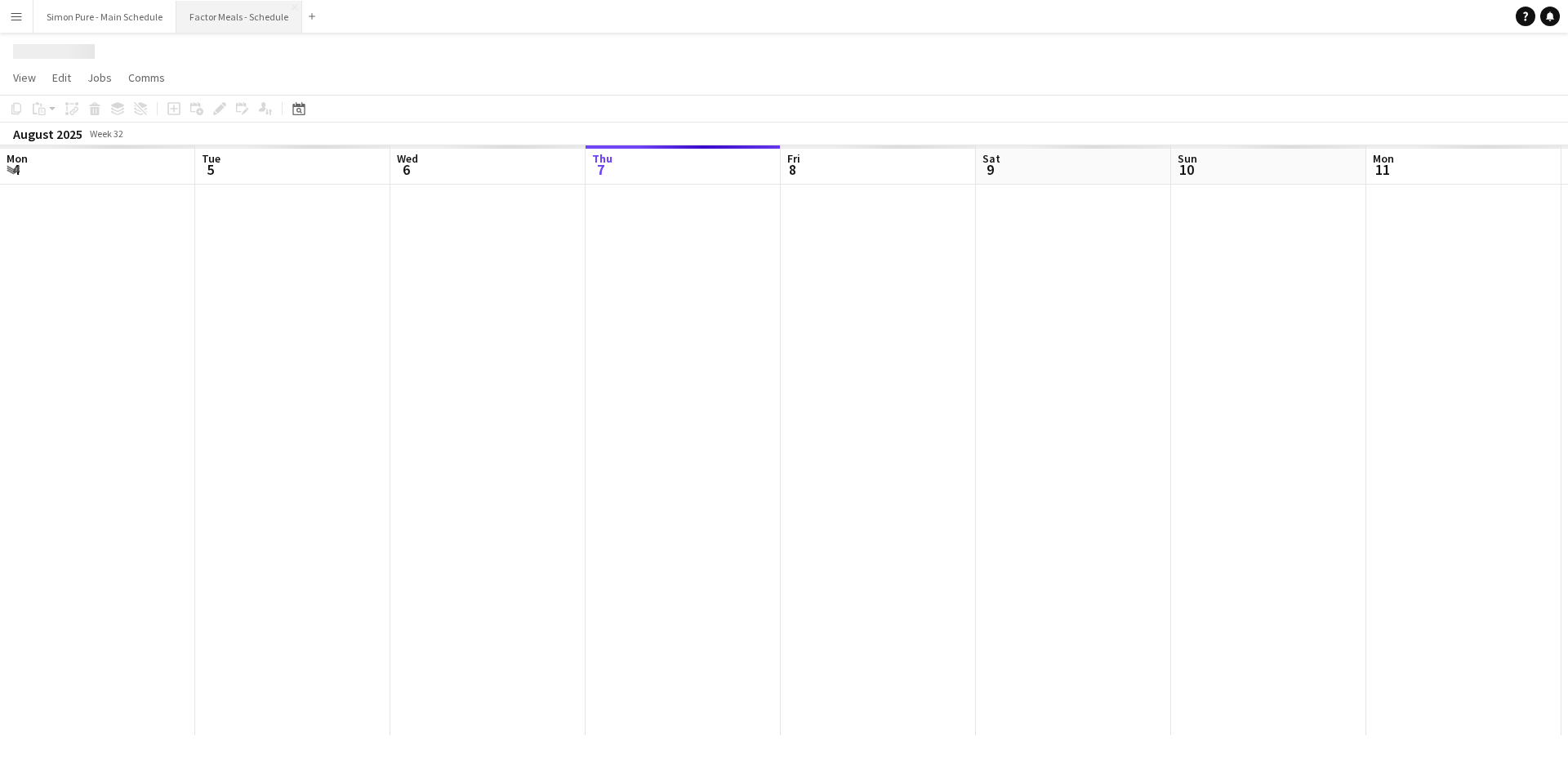 scroll, scrollTop: 0, scrollLeft: 0, axis: both 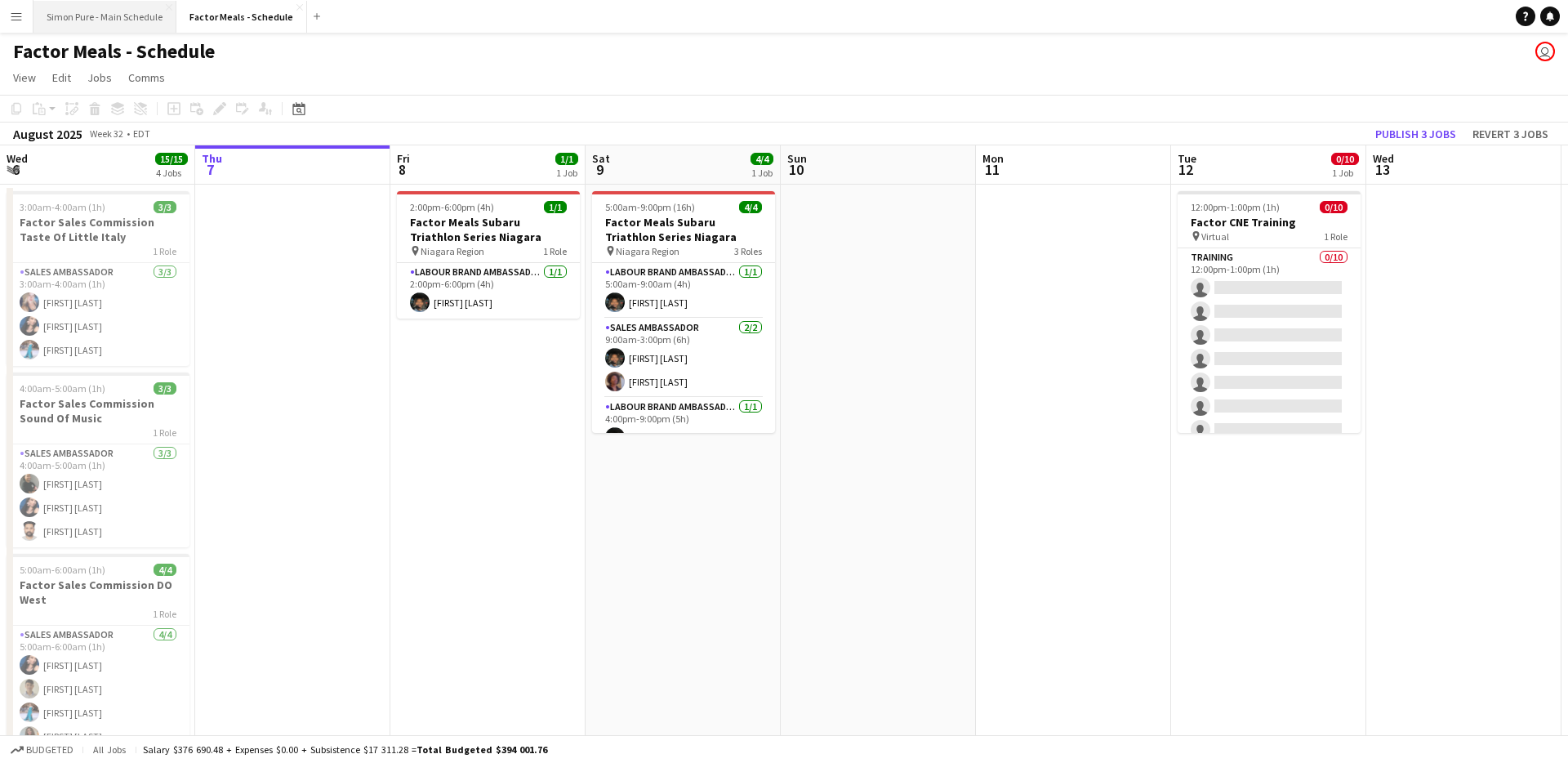 click on "Simon Pure - Main Schedule
Close" at bounding box center (105, 16) 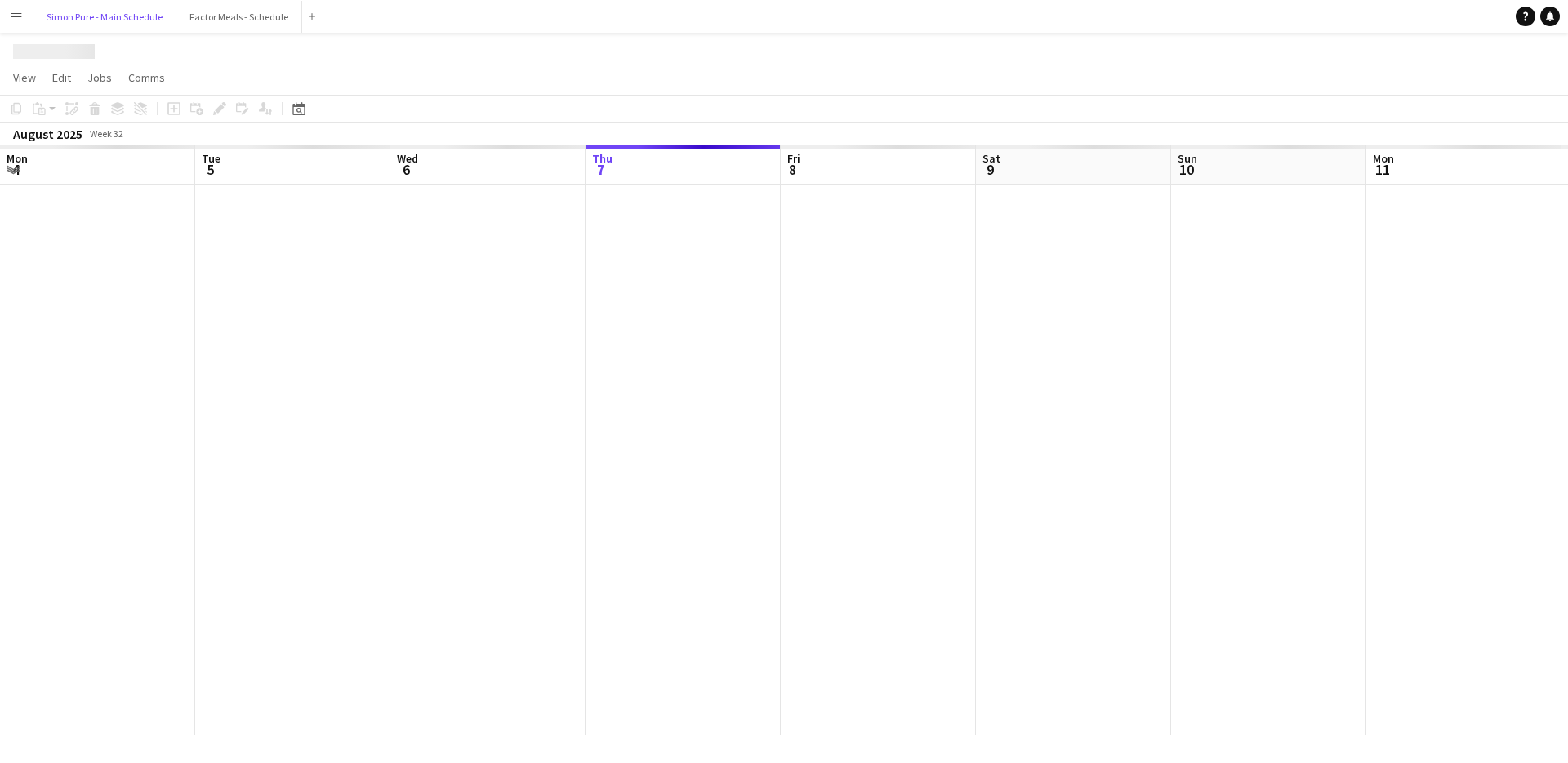 scroll, scrollTop: 0, scrollLeft: 390, axis: horizontal 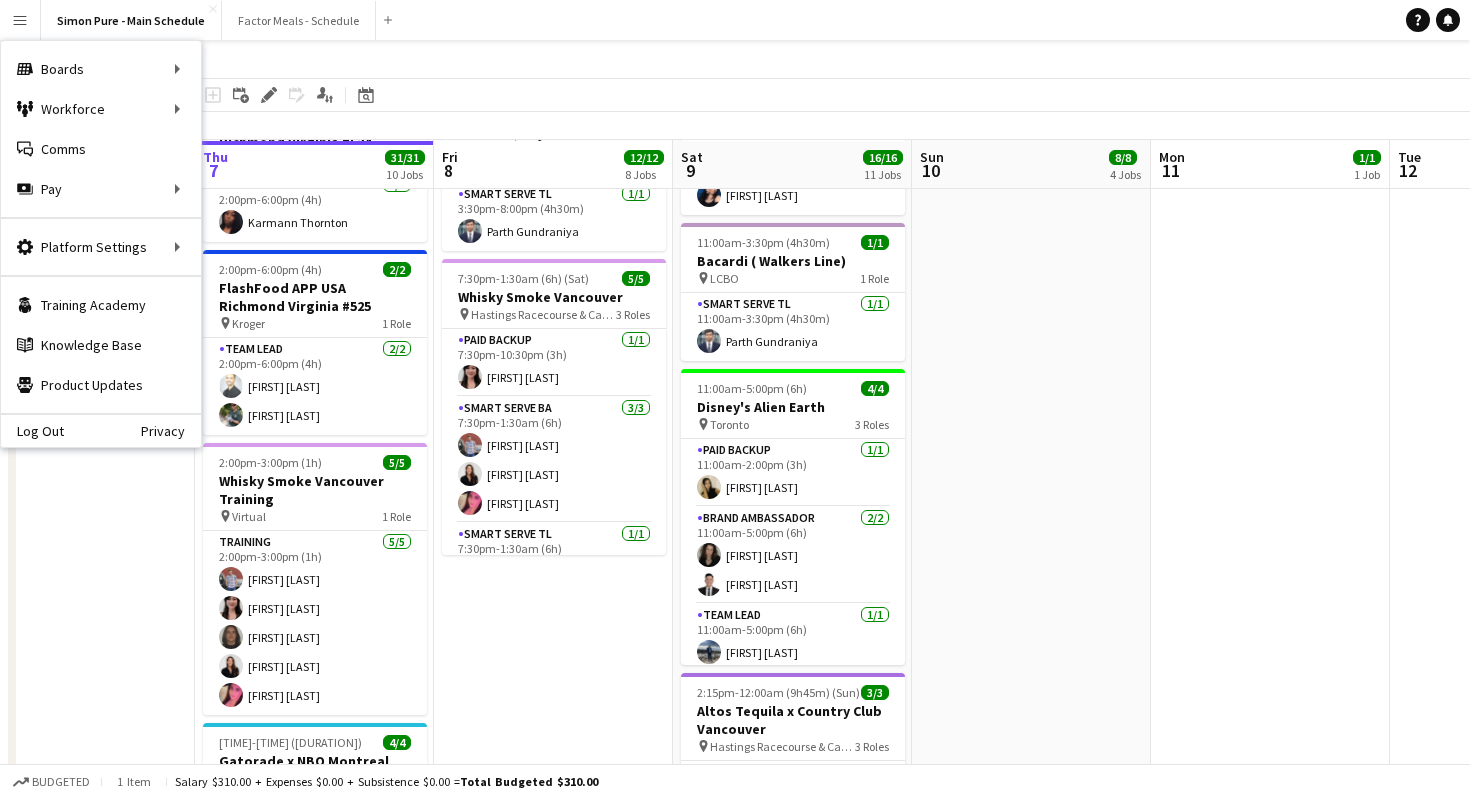 click on "View  Day view expanded Day view collapsed Month view Date picker Jump to today Expand Linked Jobs Collapse Linked Jobs  Edit  Copy
Command
C  Paste  Without Crew
Command
V With Crew
Command
Shift
V Paste as linked job  Group  Group Ungroup  Jobs  New Job Edit Job Delete Job New Linked Job Edit Linked Jobs Job fulfilment Promote Role Copy Role URL  Comms  Notify confirmed crew Create chat" 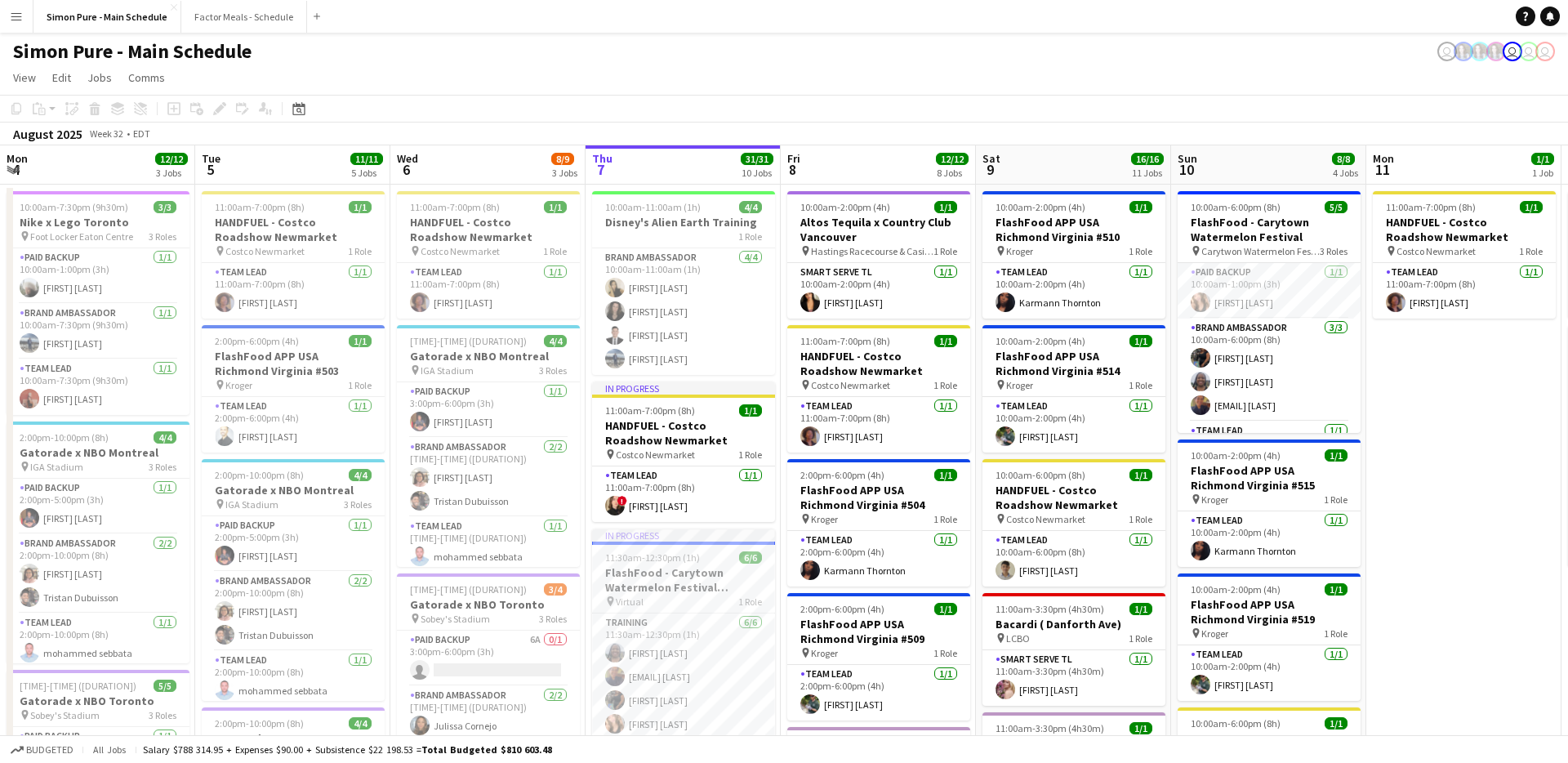scroll, scrollTop: 0, scrollLeft: 0, axis: both 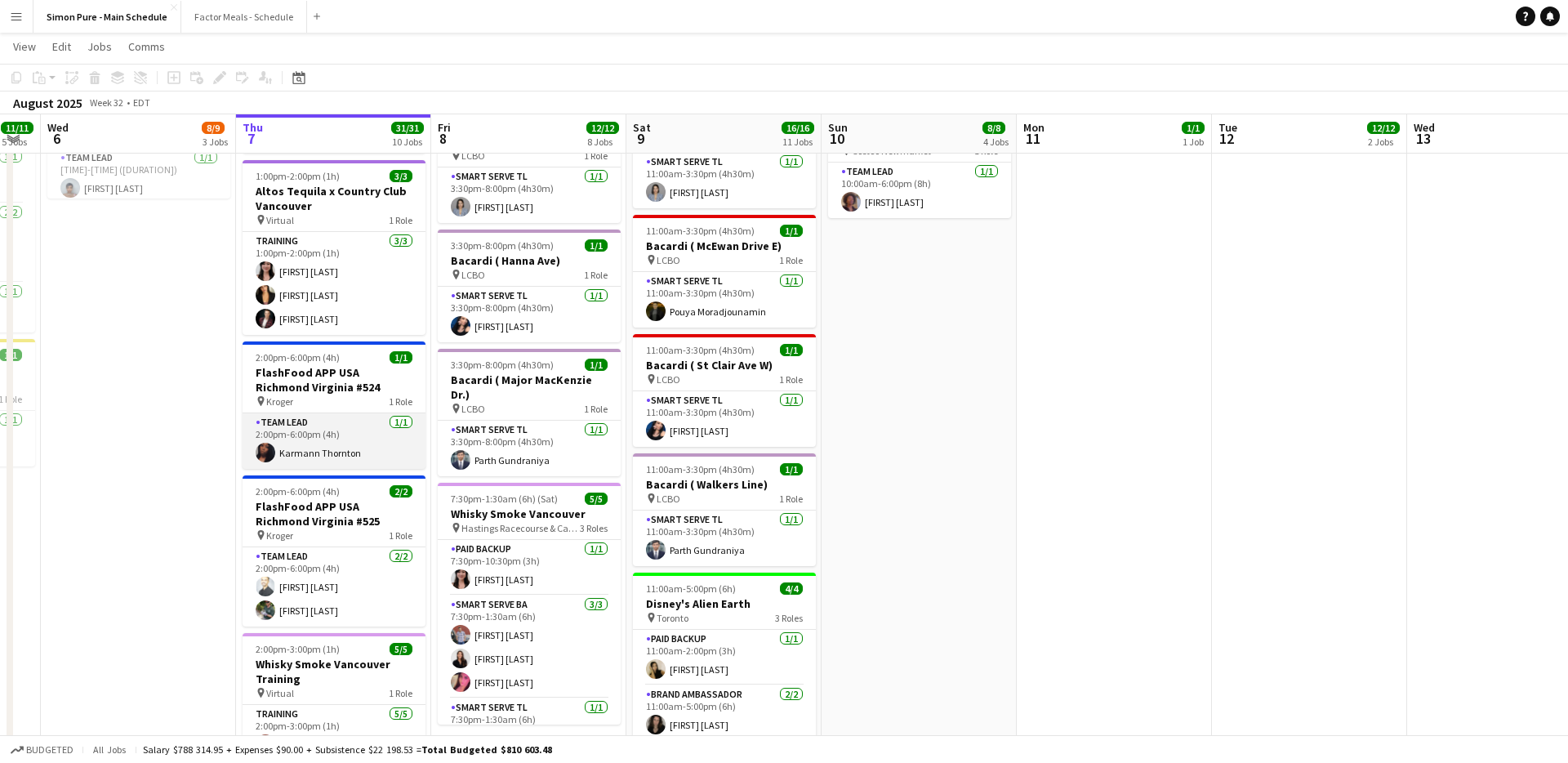 click on "Team Lead   1/1   2:00pm-6:00pm (4h)
Karmann Thornton" at bounding box center (334, 441) 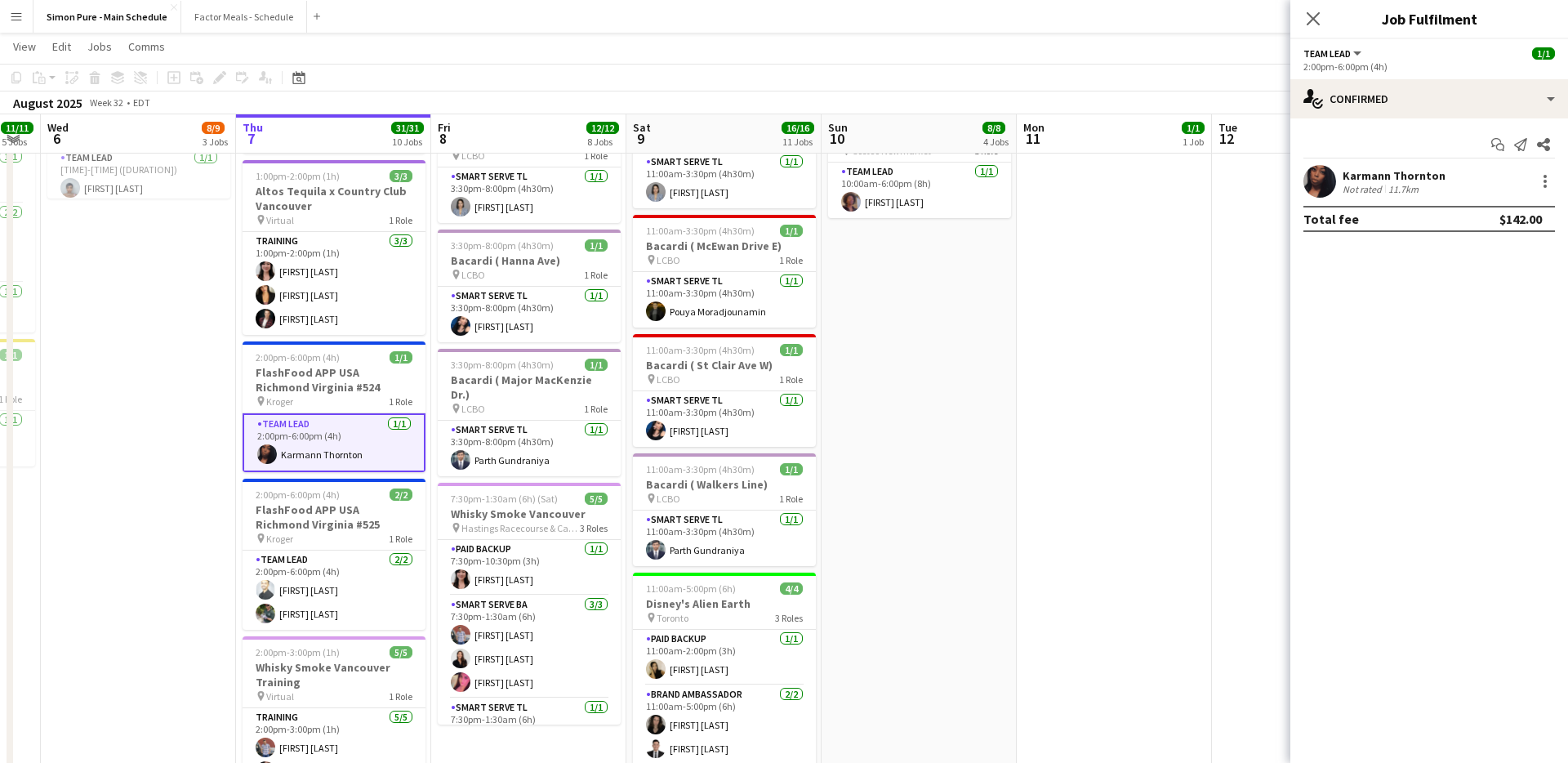 click at bounding box center (1320, 181) 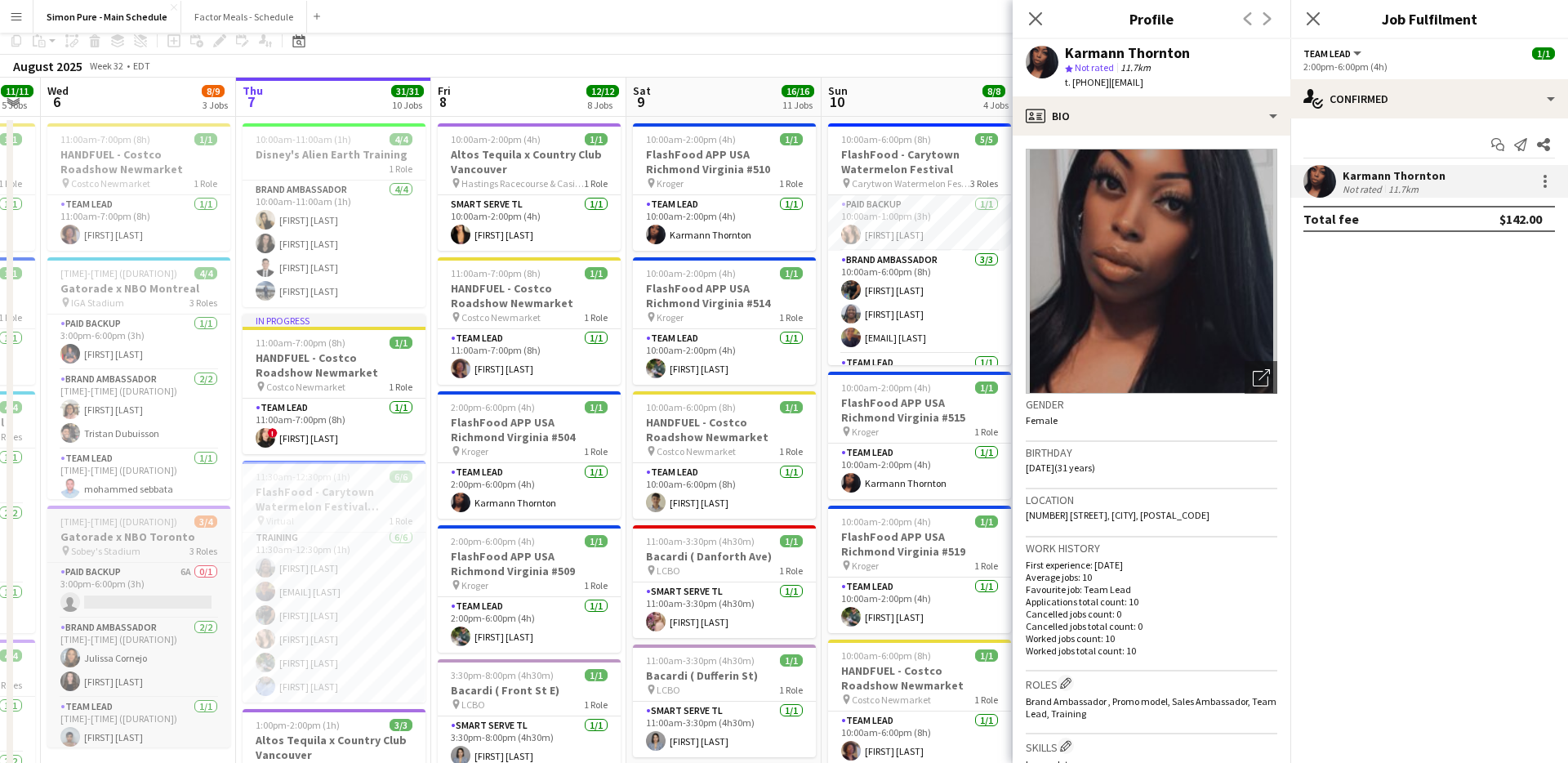 scroll, scrollTop: 0, scrollLeft: 0, axis: both 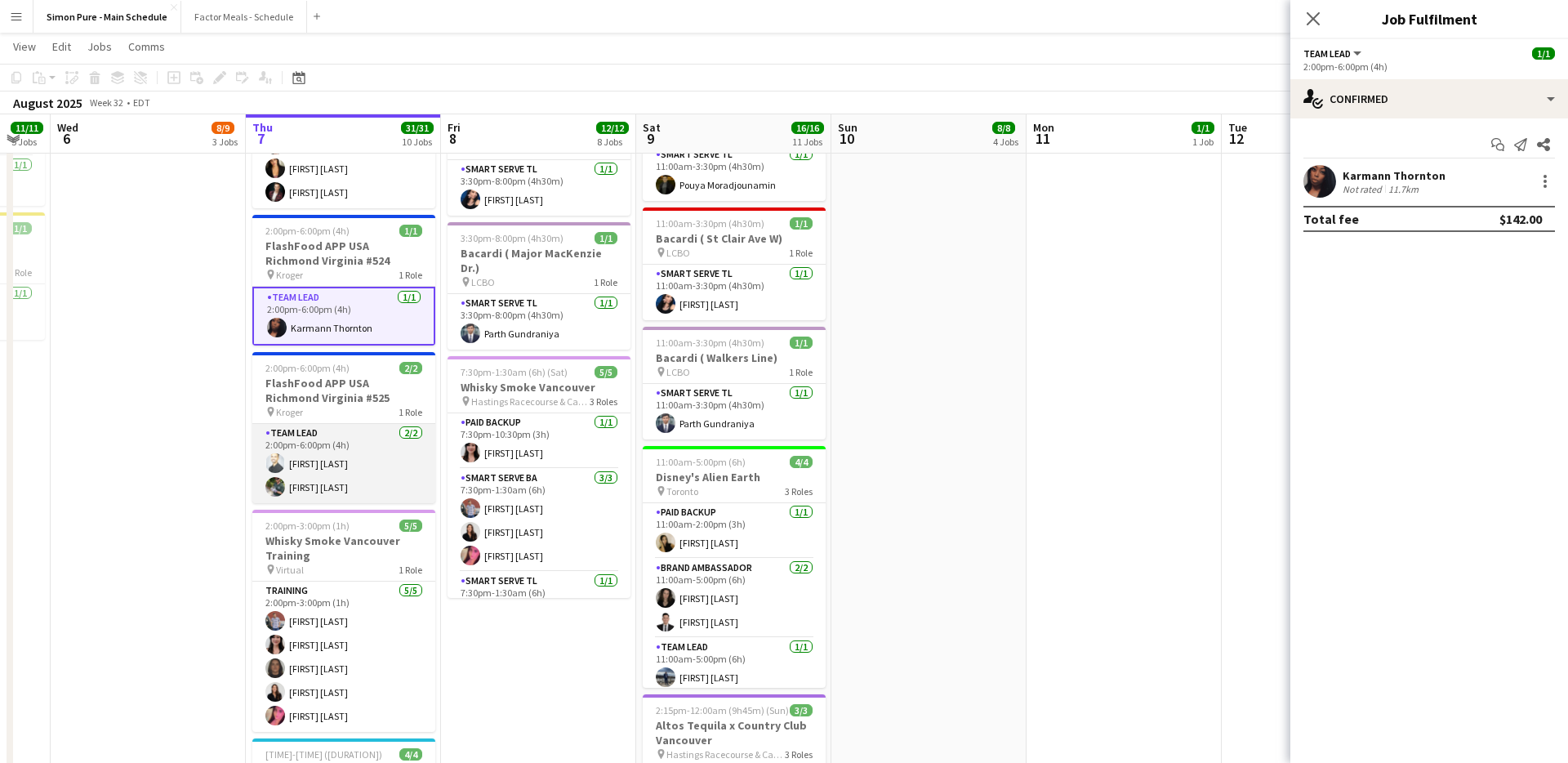 click on "Team Lead   2/2   2:00pm-6:00pm (4h)
Kareem Mir Brenton Davis" at bounding box center [344, 463] 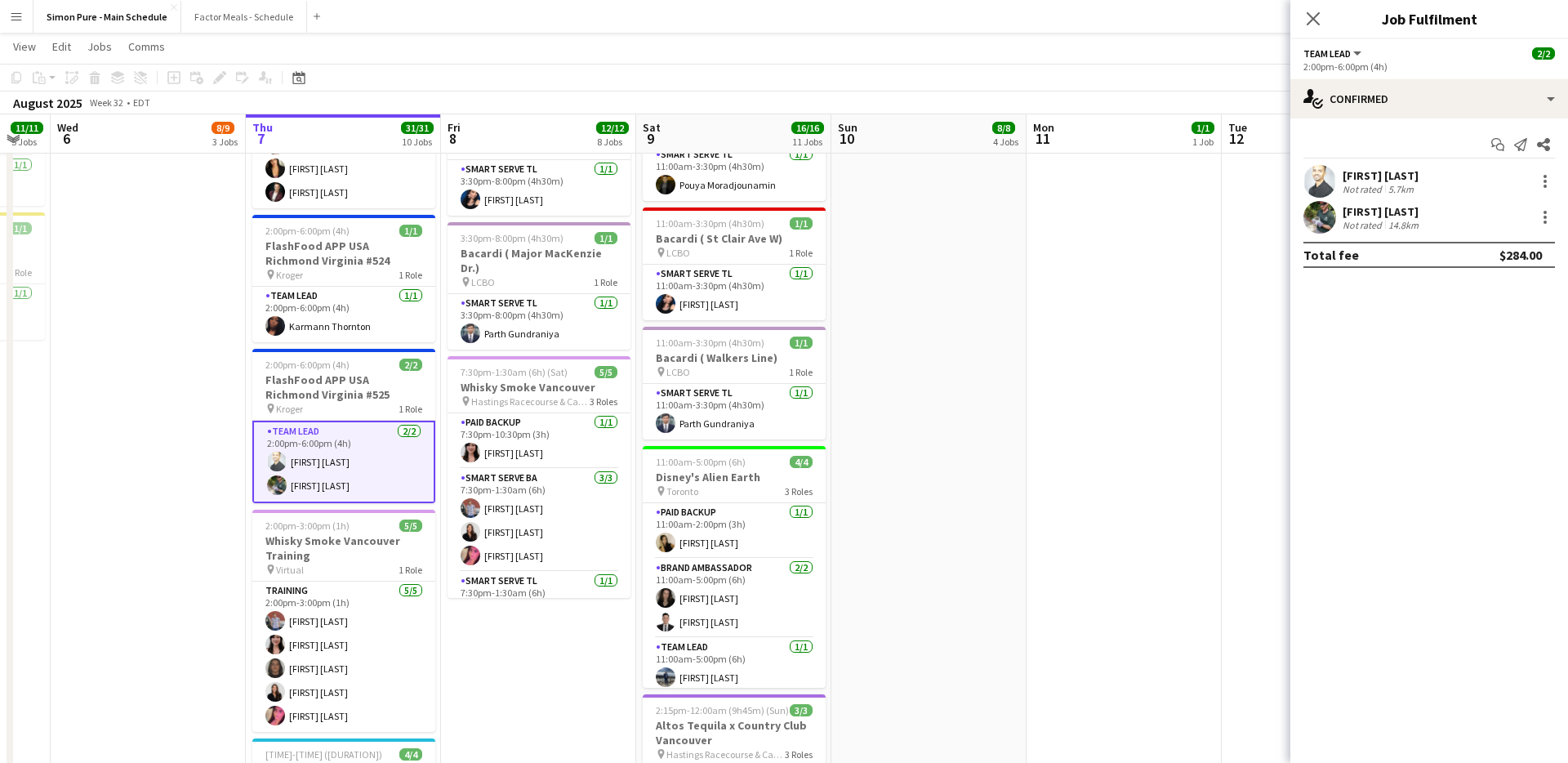 click at bounding box center (1320, 217) 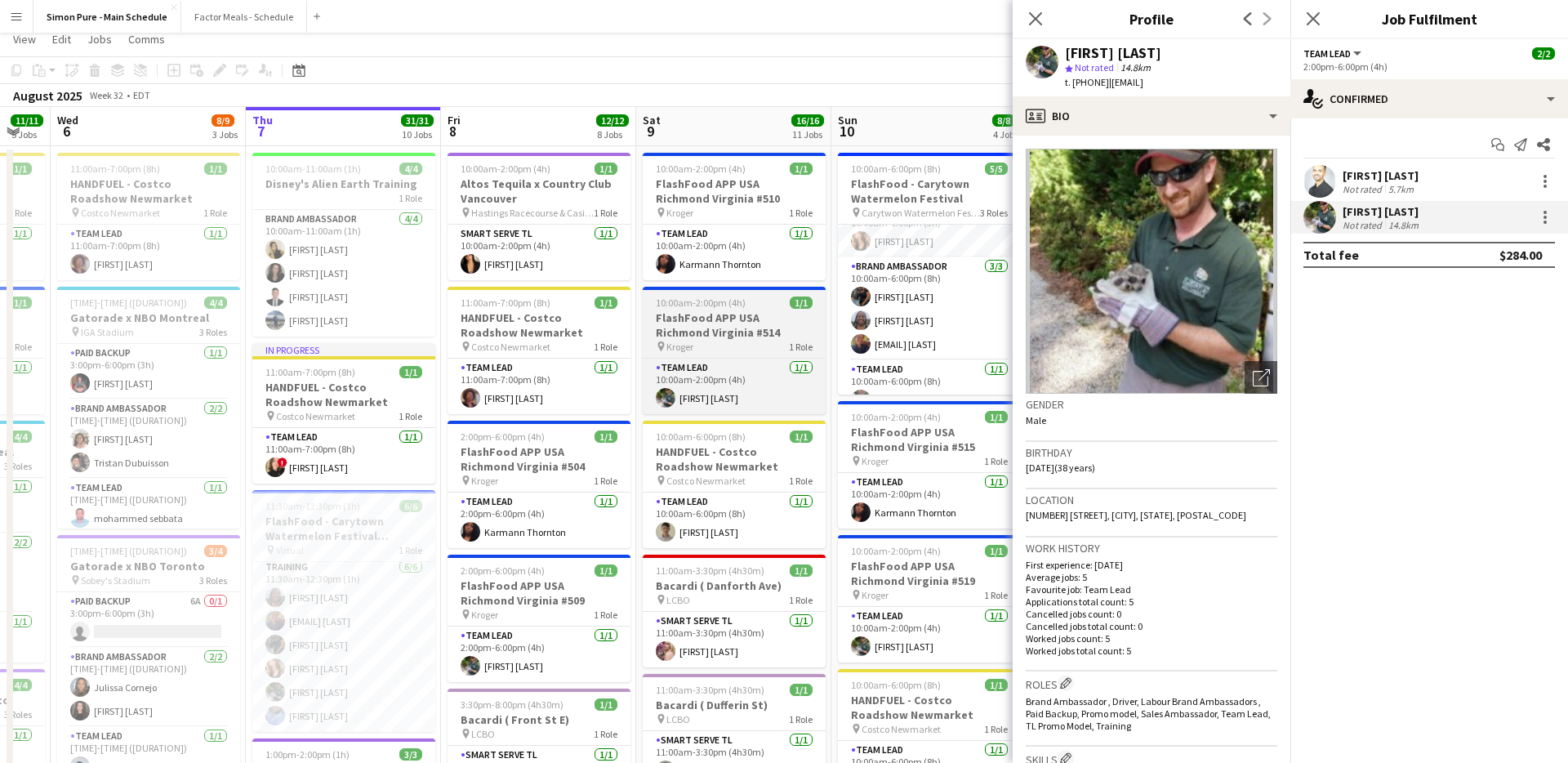 scroll, scrollTop: 0, scrollLeft: 0, axis: both 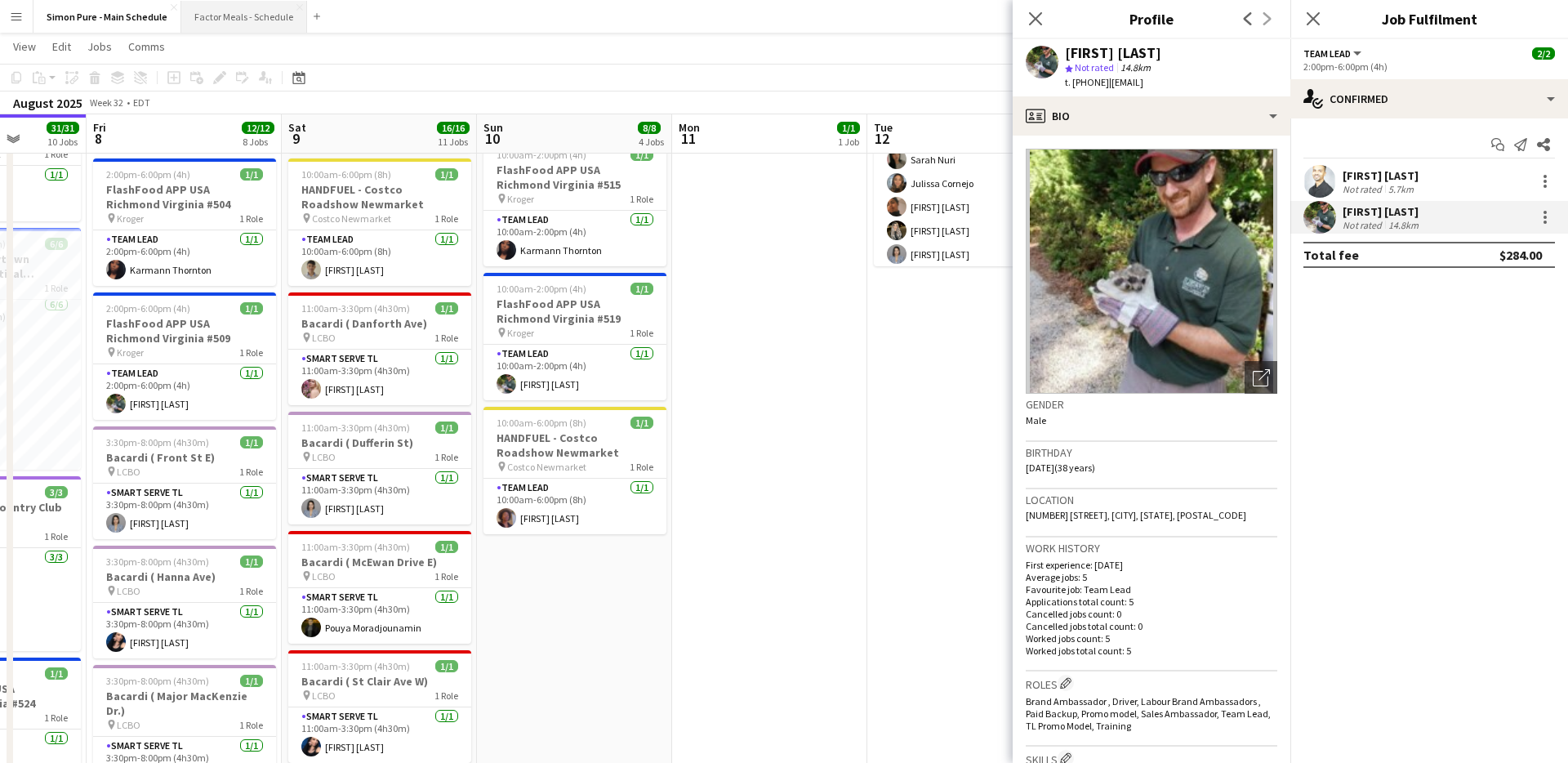 click on "Factor Meals - Schedule
Close" at bounding box center (244, 16) 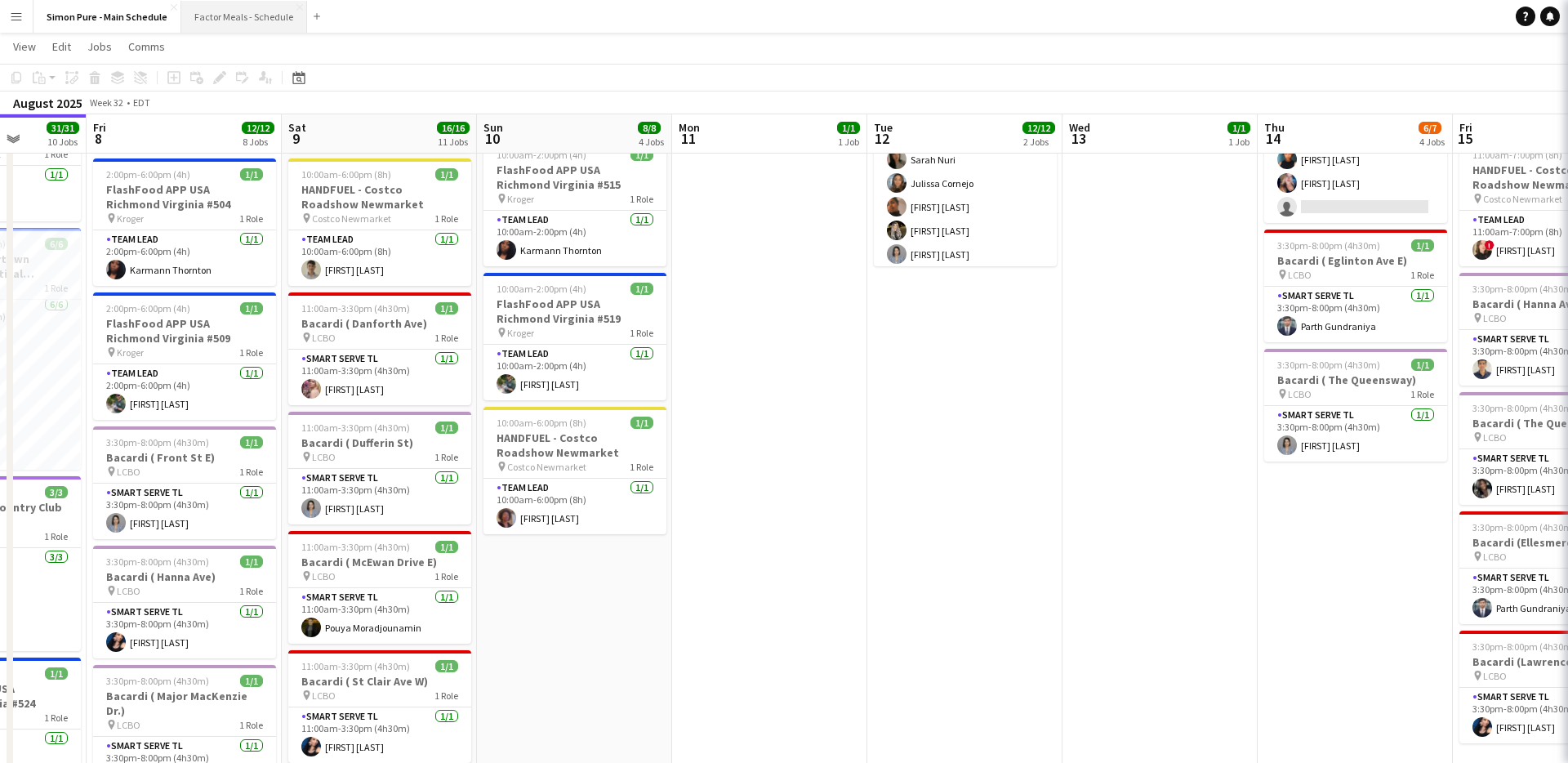 scroll, scrollTop: 0, scrollLeft: 0, axis: both 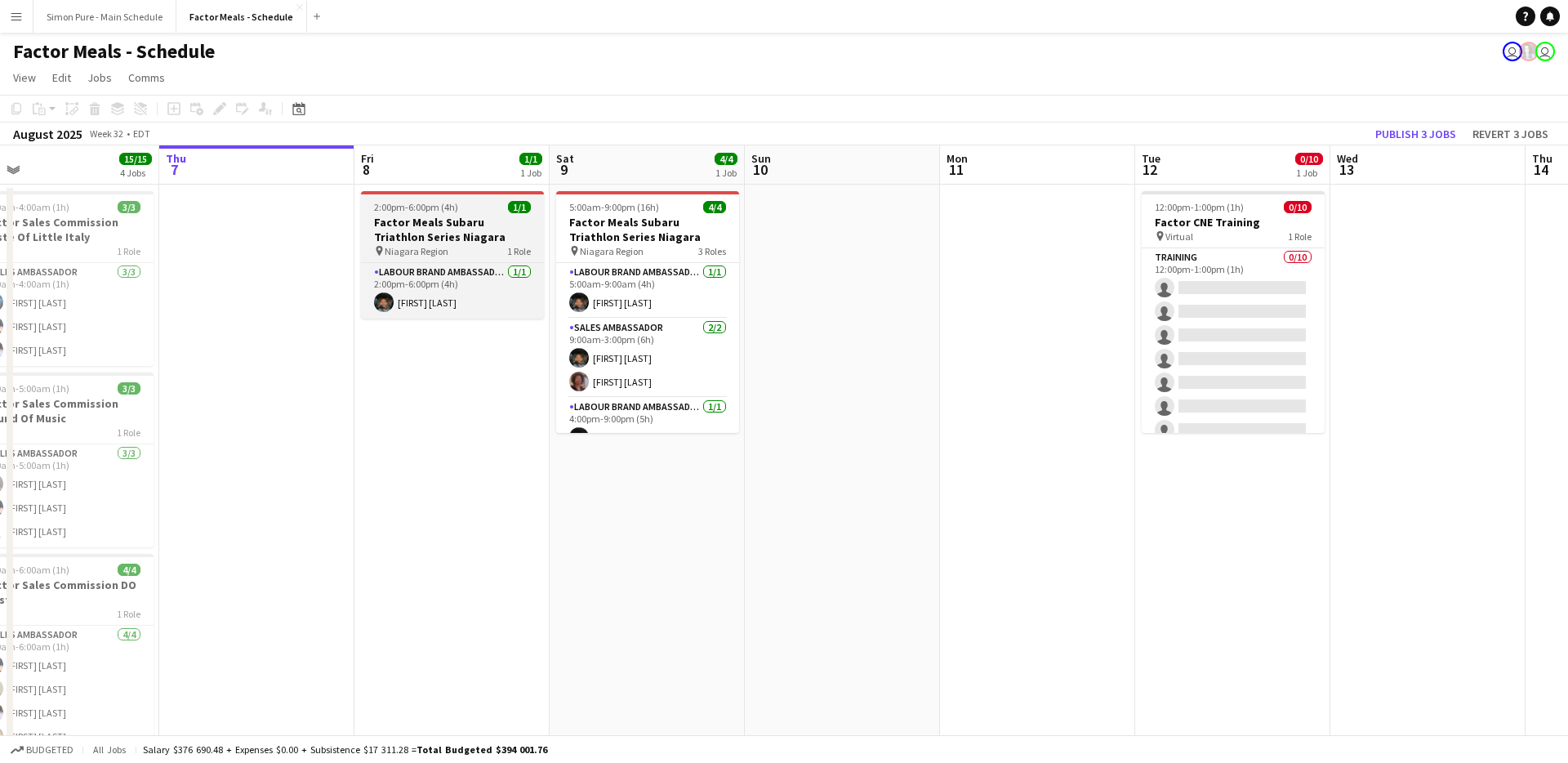 click on "2:00pm-6:00pm (4h)    1/1   Factor Meals Subaru Triathlon Series Niagara
pin
Niagara Region   1 Role   Labour Brand Ambassadors    1/1   2:00pm-6:00pm (4h)
Mamoun Elsiddig" at bounding box center (452, 255) 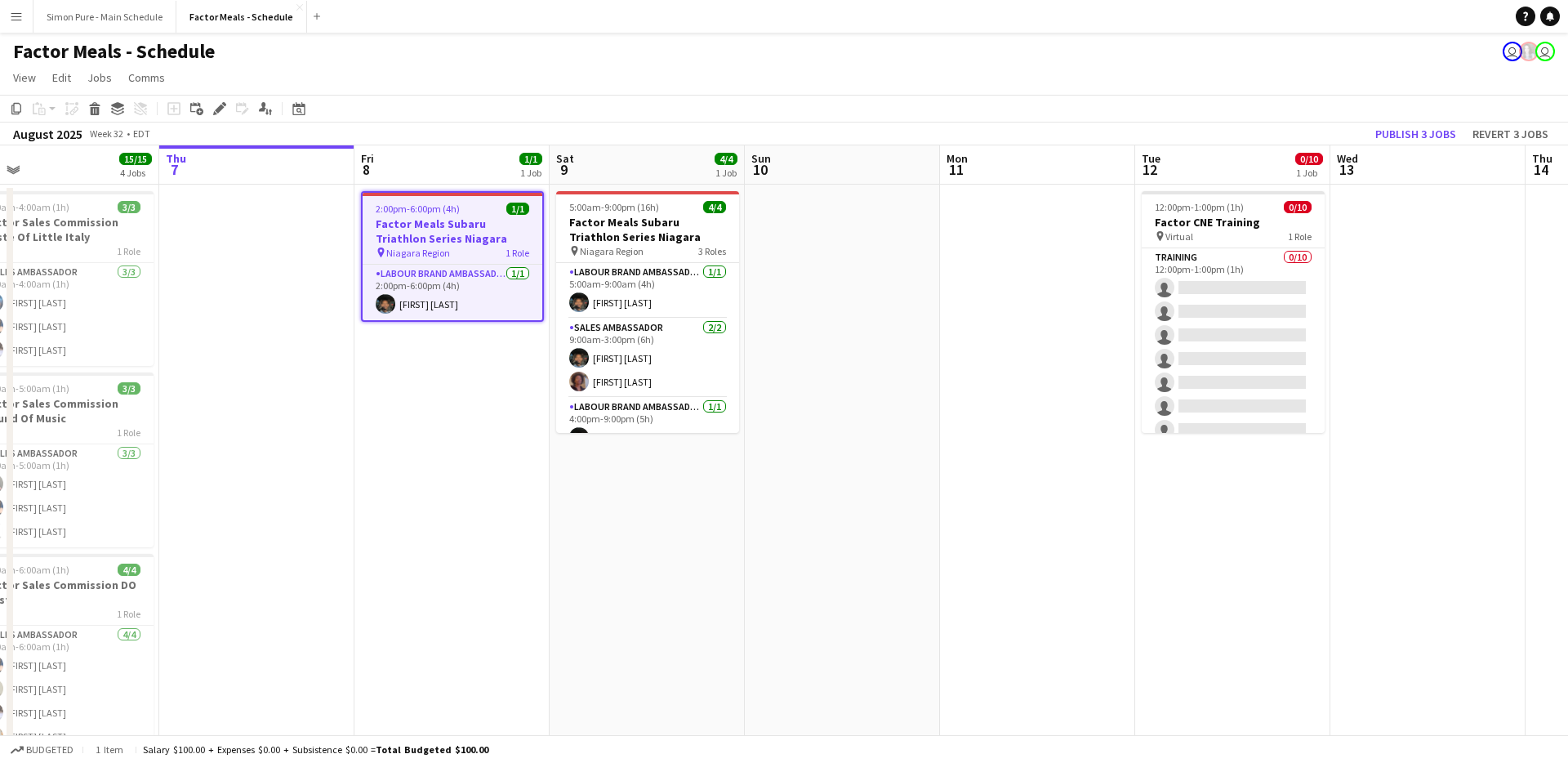 click on "2:00pm-6:00pm (4h)    1/1   Factor Meals Subaru Triathlon Series Niagara
pin
Niagara Region   1 Role   Labour Brand Ambassadors    1/1   2:00pm-6:00pm (4h)
Mamoun Elsiddig" at bounding box center [452, 257] 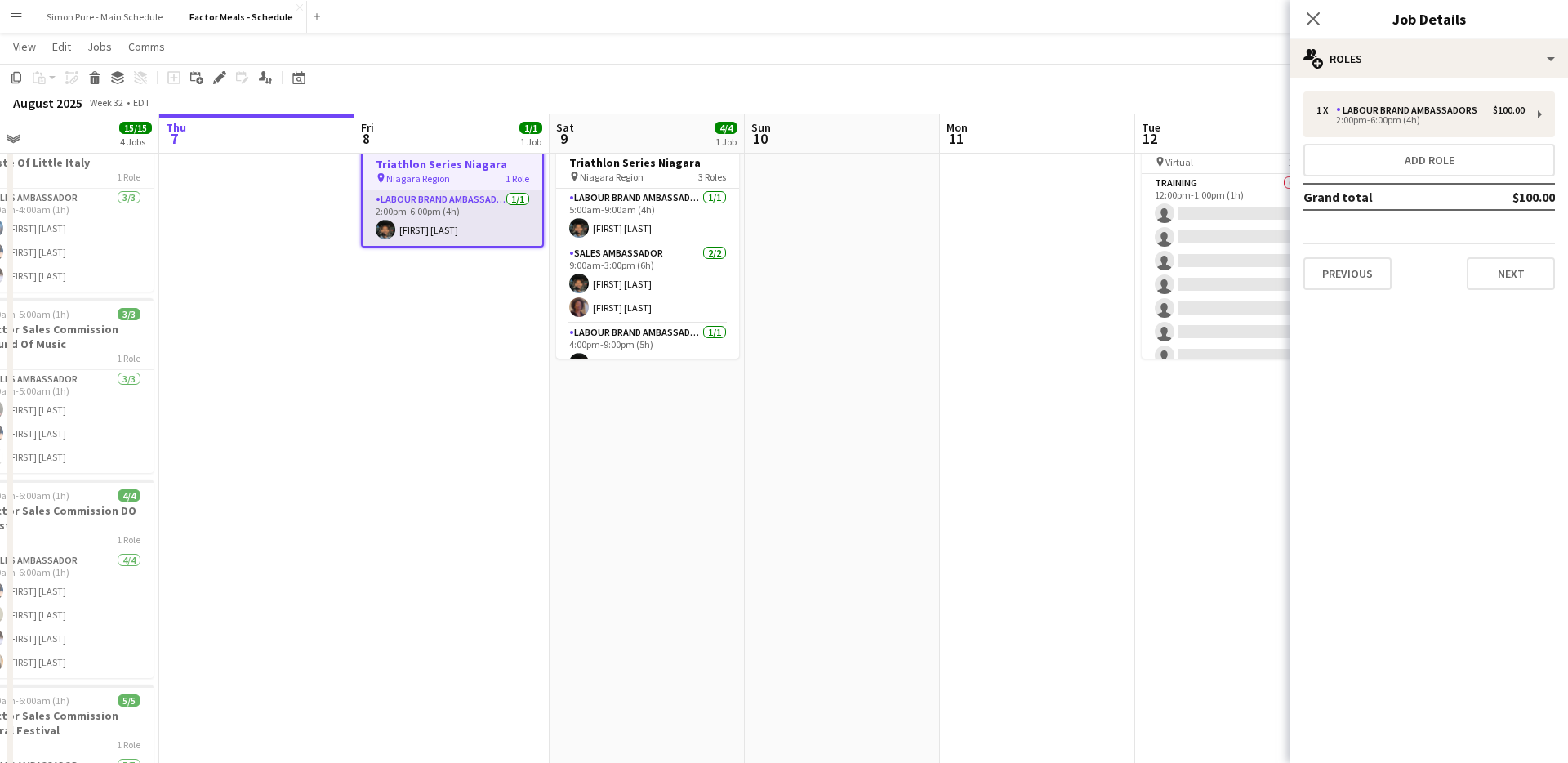scroll, scrollTop: 0, scrollLeft: 0, axis: both 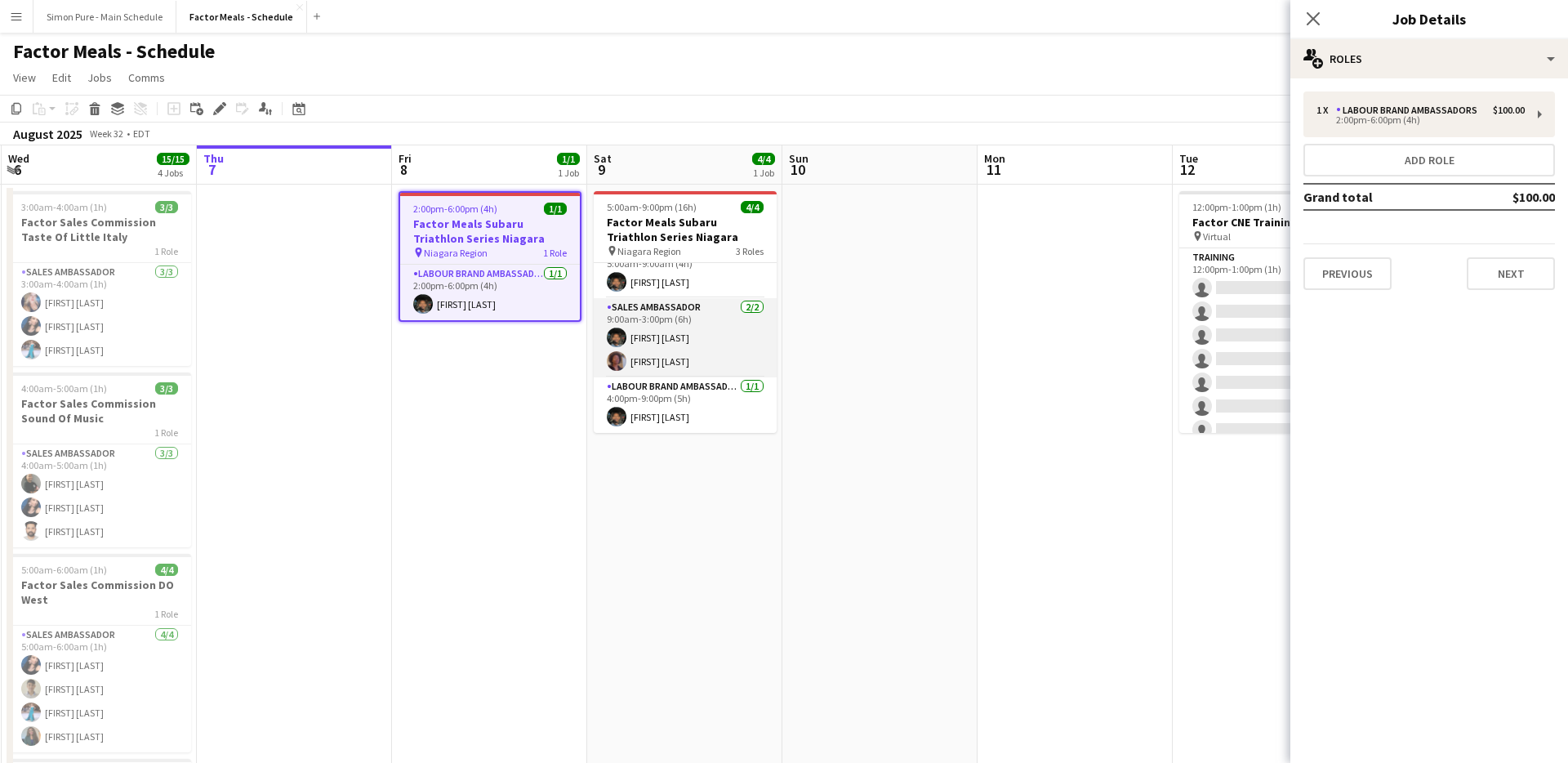 click on "Sales Ambassador   2/2   9:00am-3:00pm (6h)
Mamoun Elsiddig Destiny Kondell" at bounding box center (685, 337) 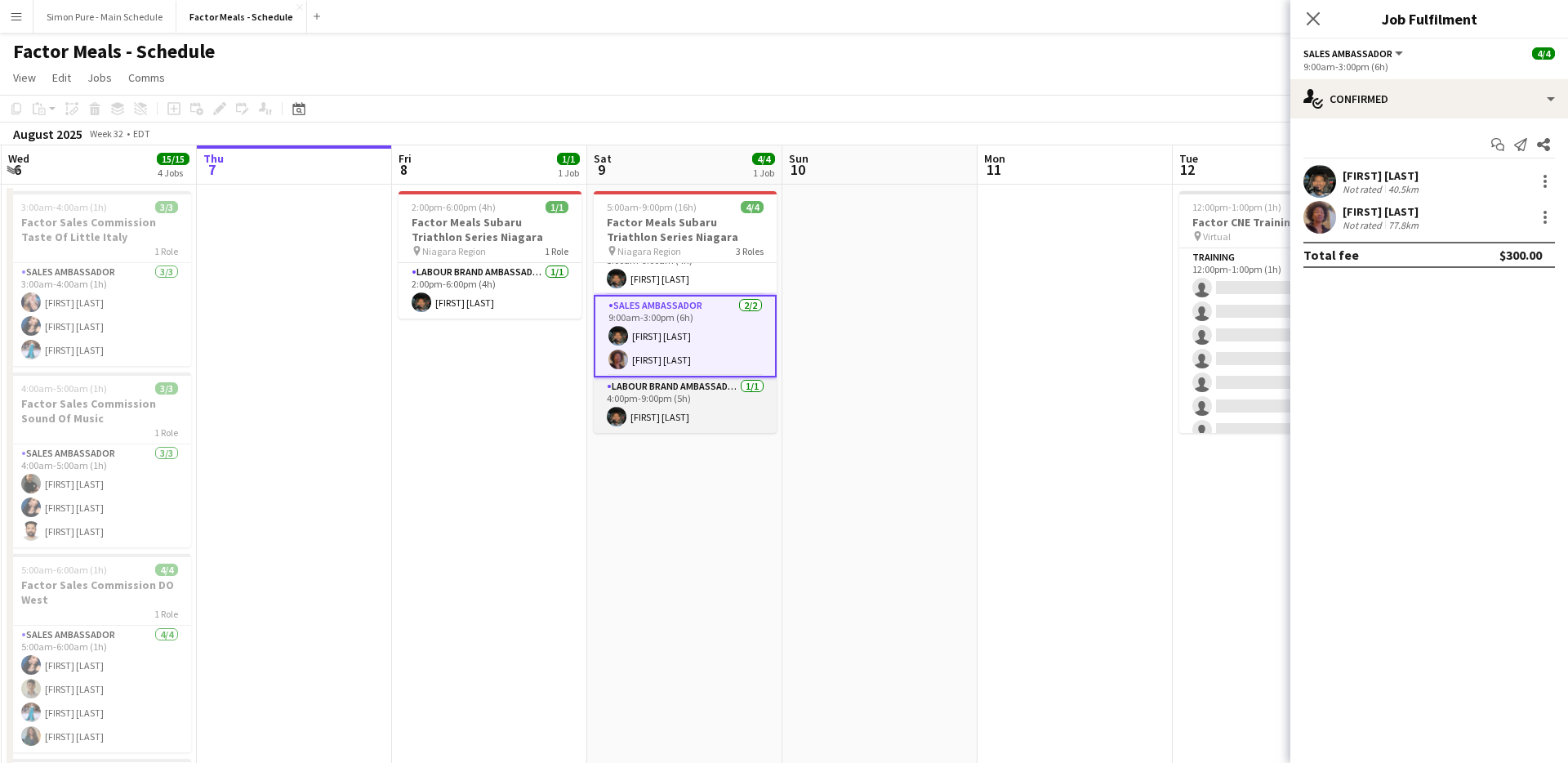 scroll, scrollTop: 0, scrollLeft: 0, axis: both 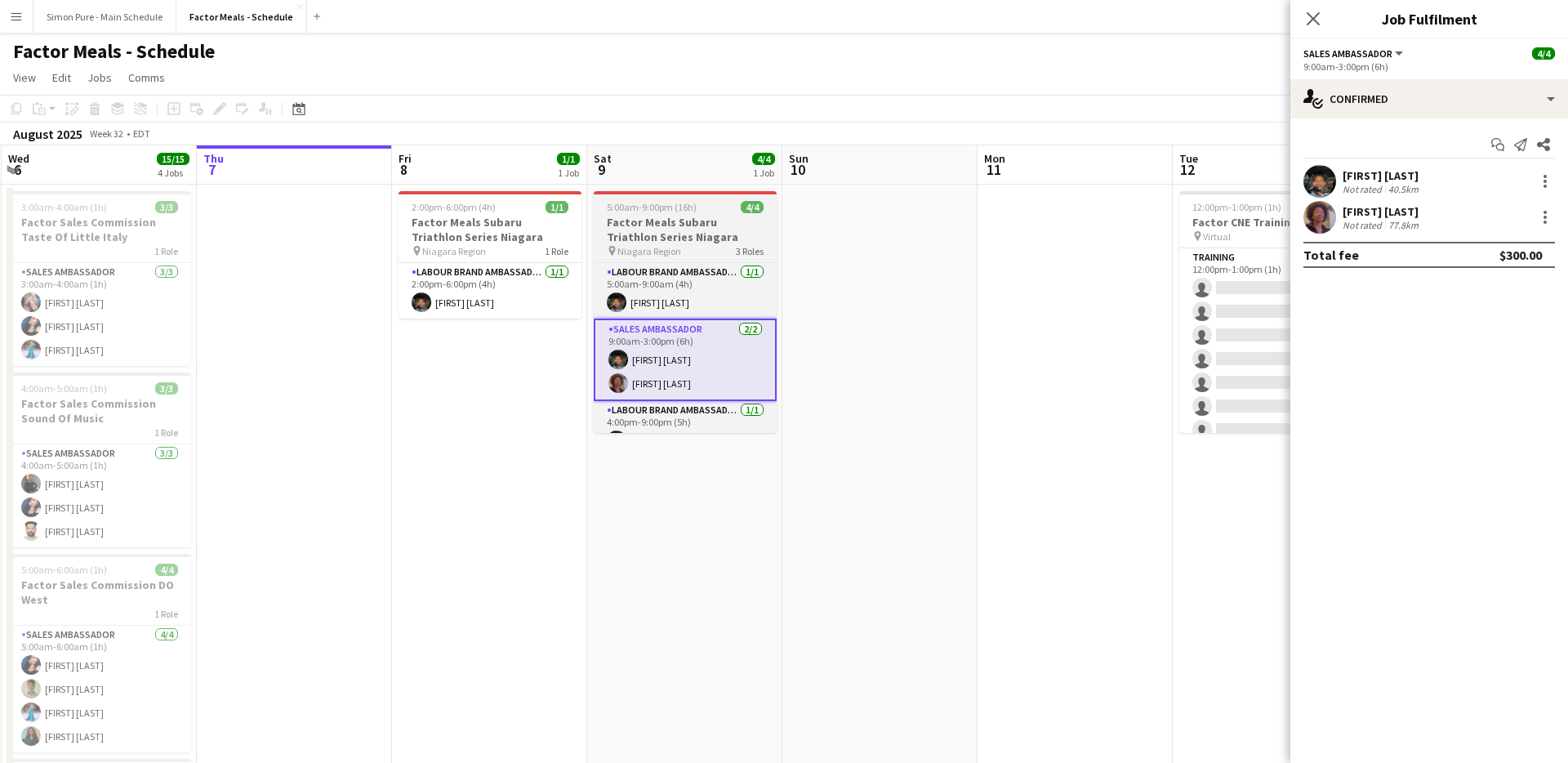 click on "Niagara Region" at bounding box center (649, 251) 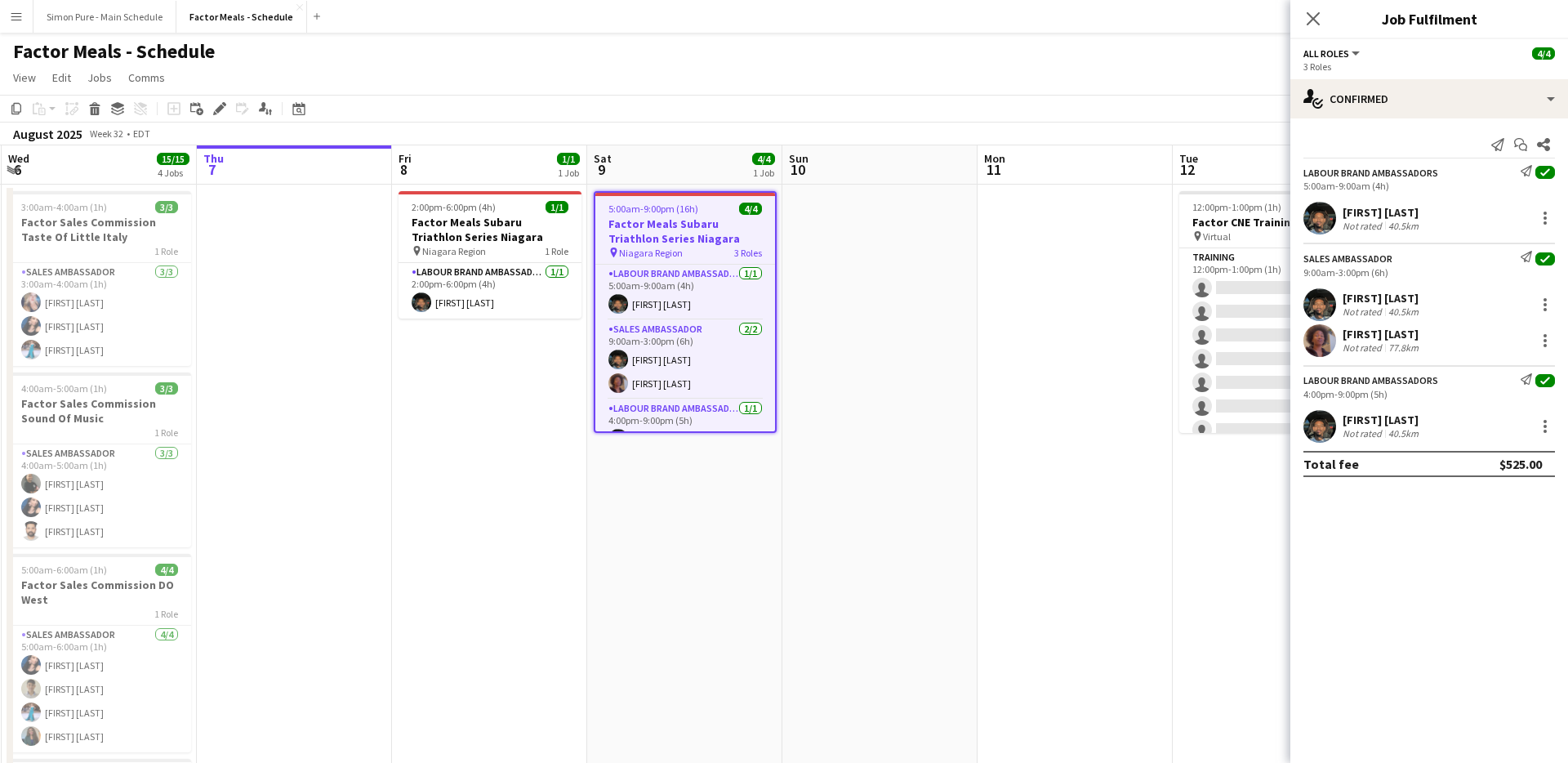 click on "5:00am-9:00pm (16h)    4/4   Factor Meals Subaru Triathlon Series Niagara
pin
Niagara Region   3 Roles   Labour Brand Ambassadors    1/1   5:00am-9:00am (4h)
Mamoun Elsiddig  Sales Ambassador   2/2   9:00am-3:00pm (6h)
Mamoun Elsiddig Destiny Kondell  Labour Brand Ambassadors    1/1   4:00pm-9:00pm (5h)
Mamoun Elsiddig" at bounding box center [684, 601] 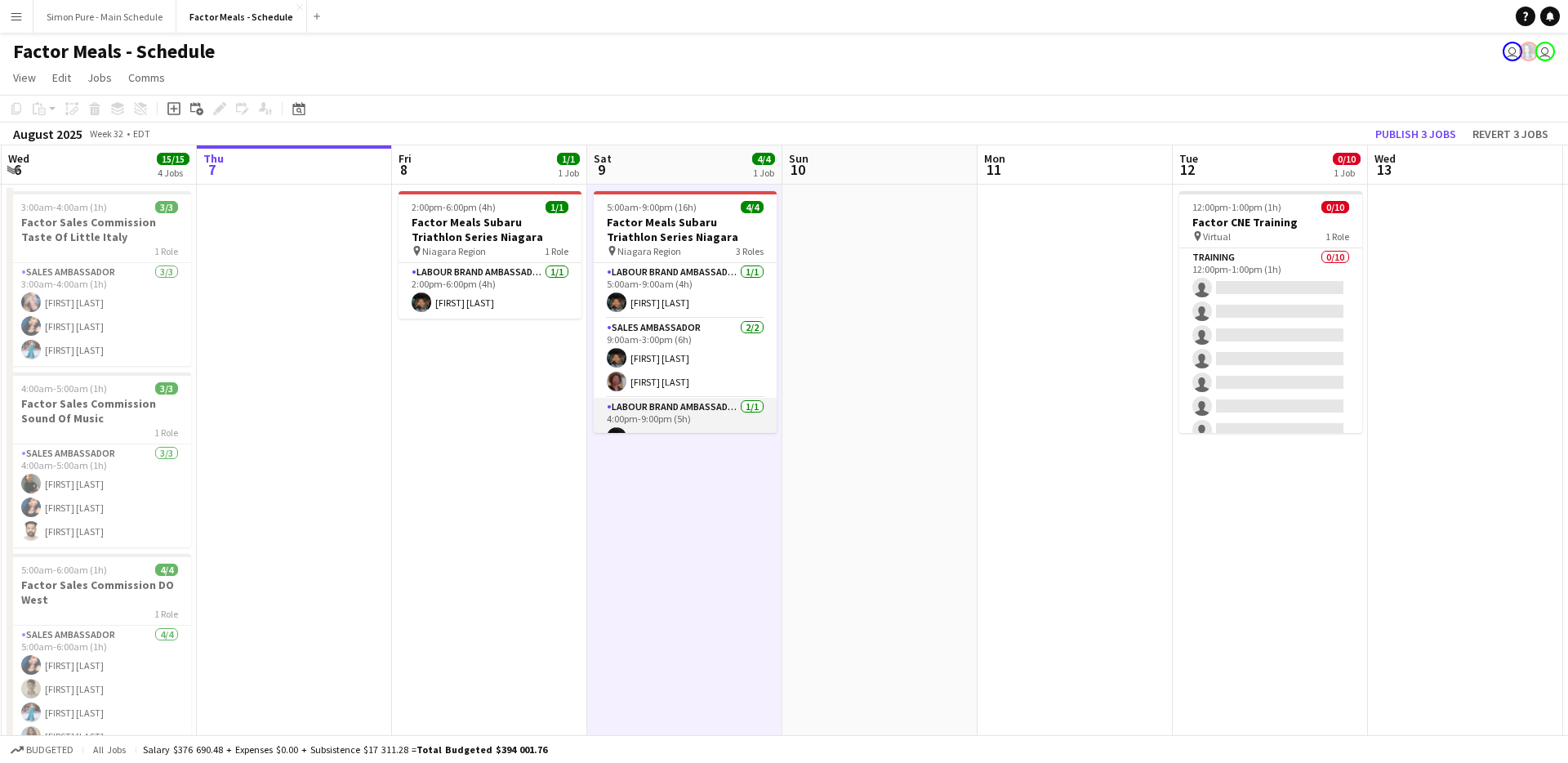 scroll, scrollTop: 20, scrollLeft: 0, axis: vertical 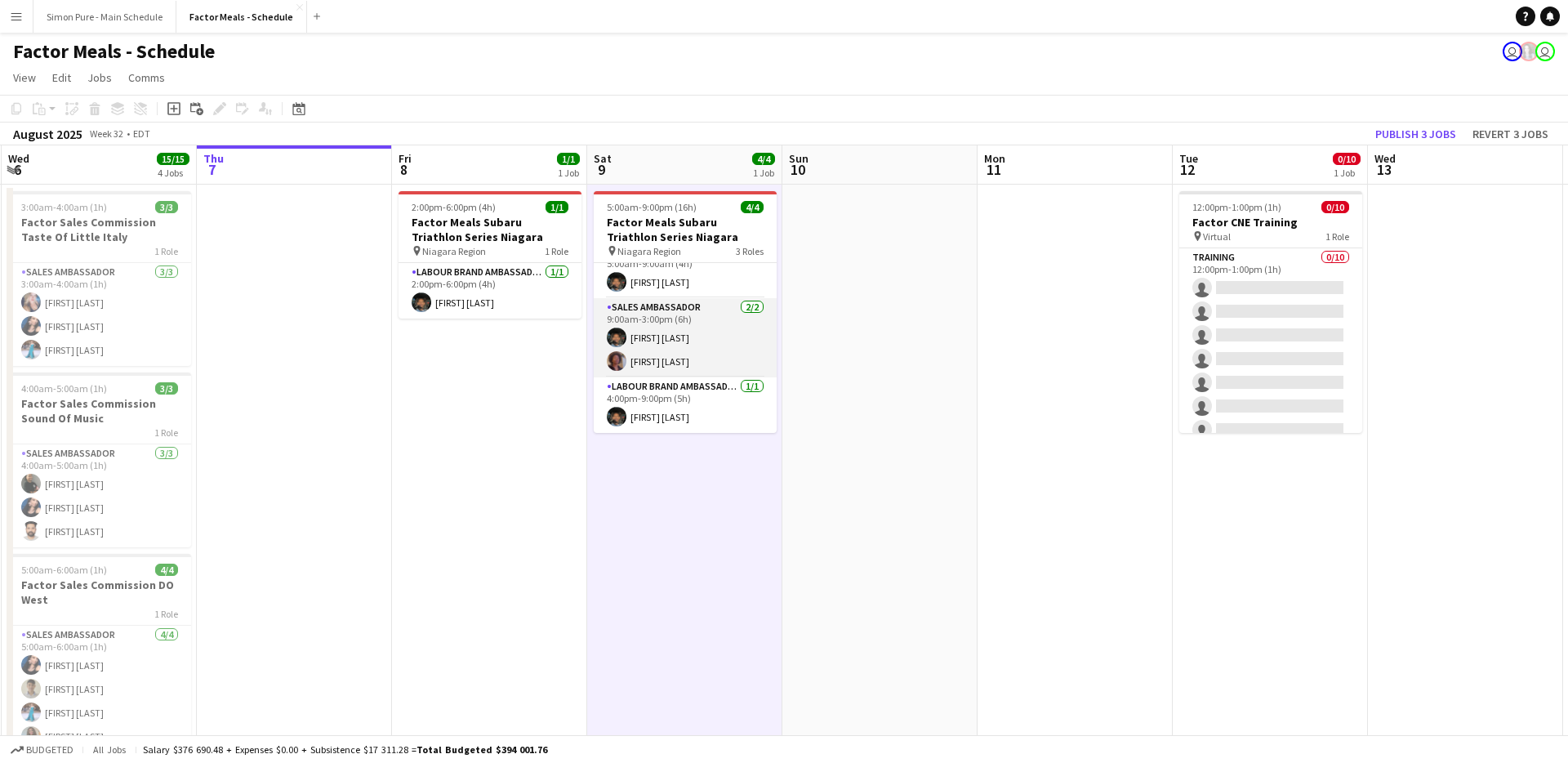 click on "Sales Ambassador   2/2   9:00am-3:00pm (6h)
Mamoun Elsiddig Destiny Kondell" at bounding box center (685, 337) 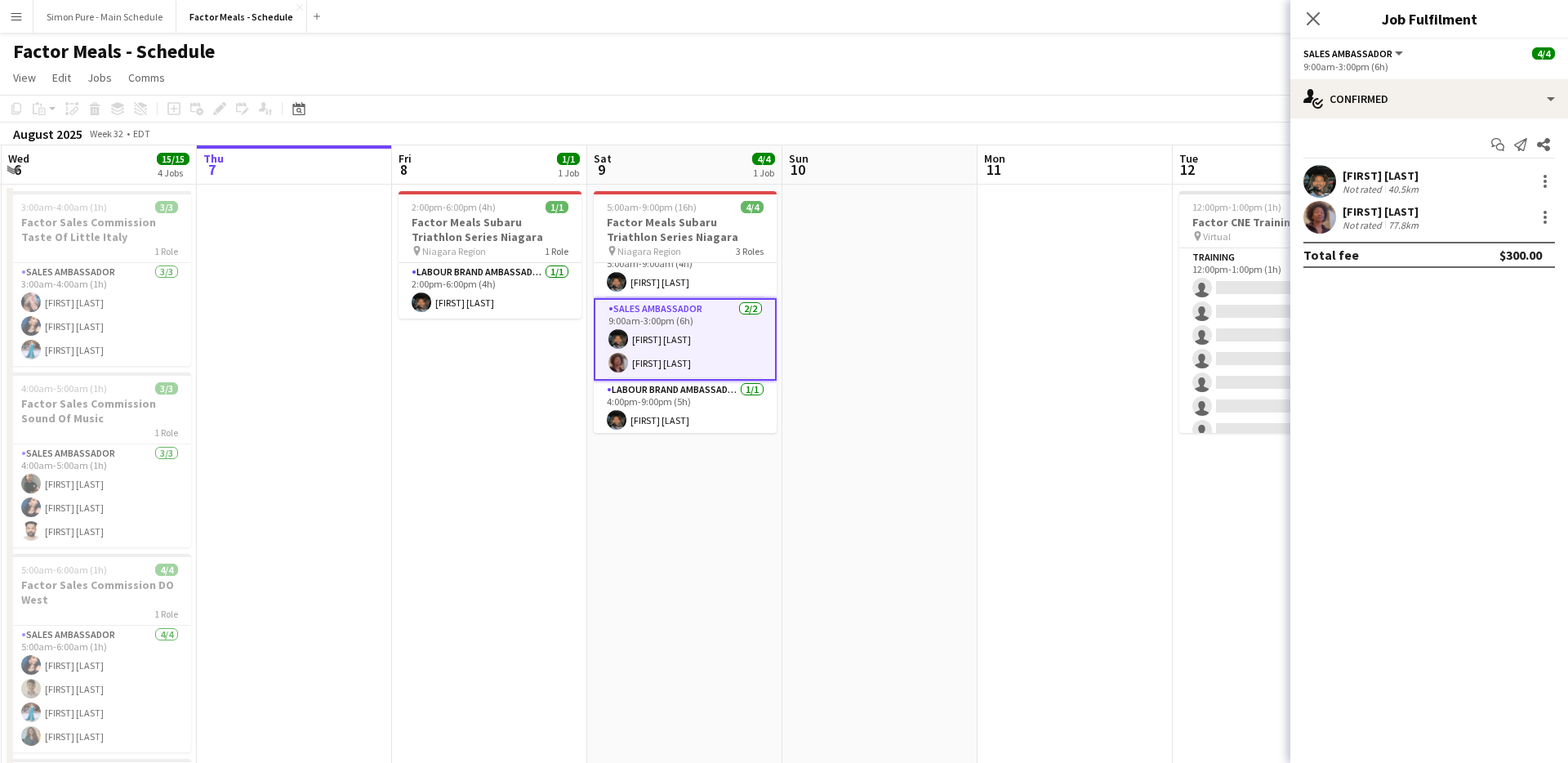 click at bounding box center (1320, 181) 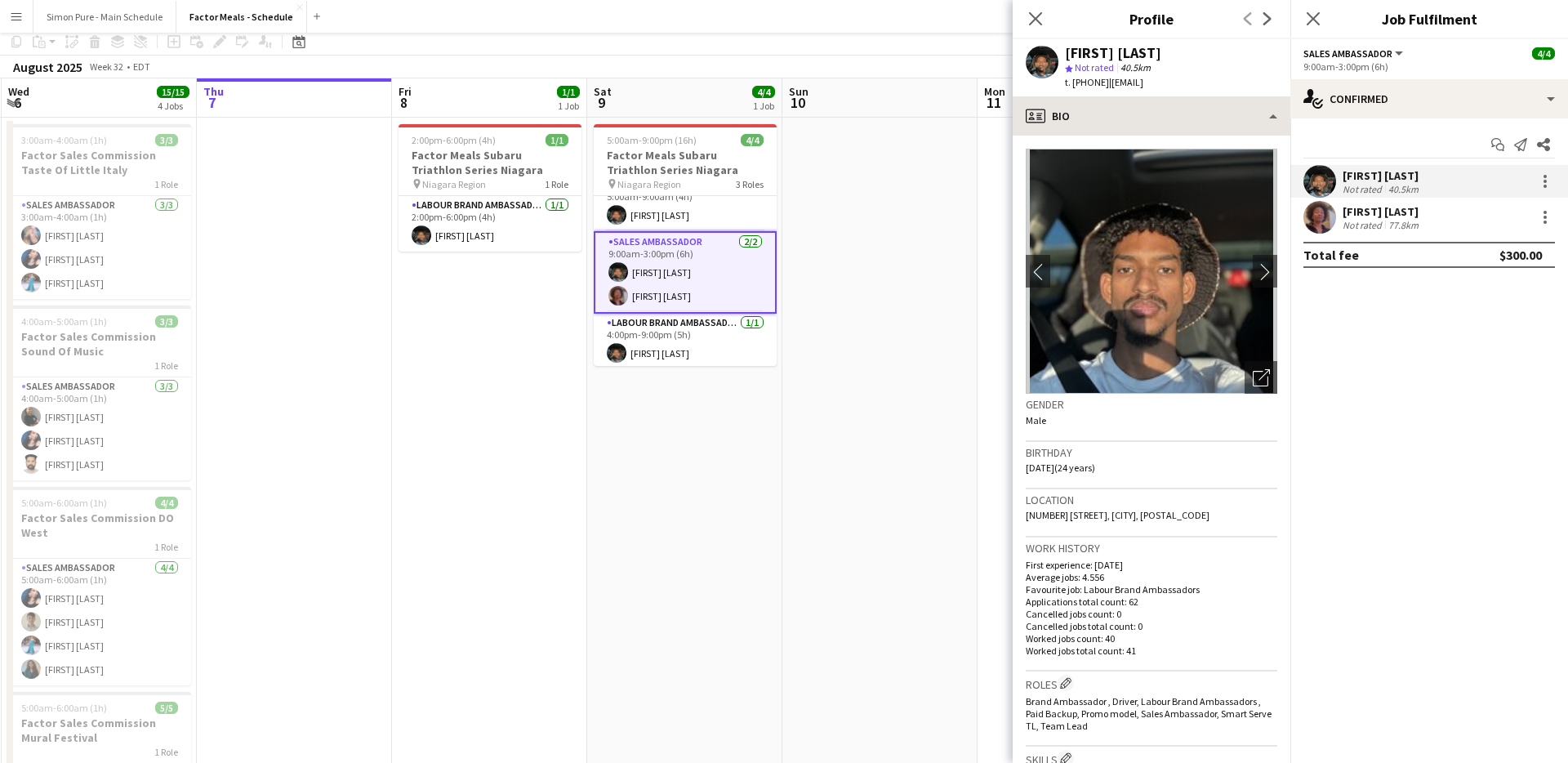 scroll, scrollTop: 68, scrollLeft: 0, axis: vertical 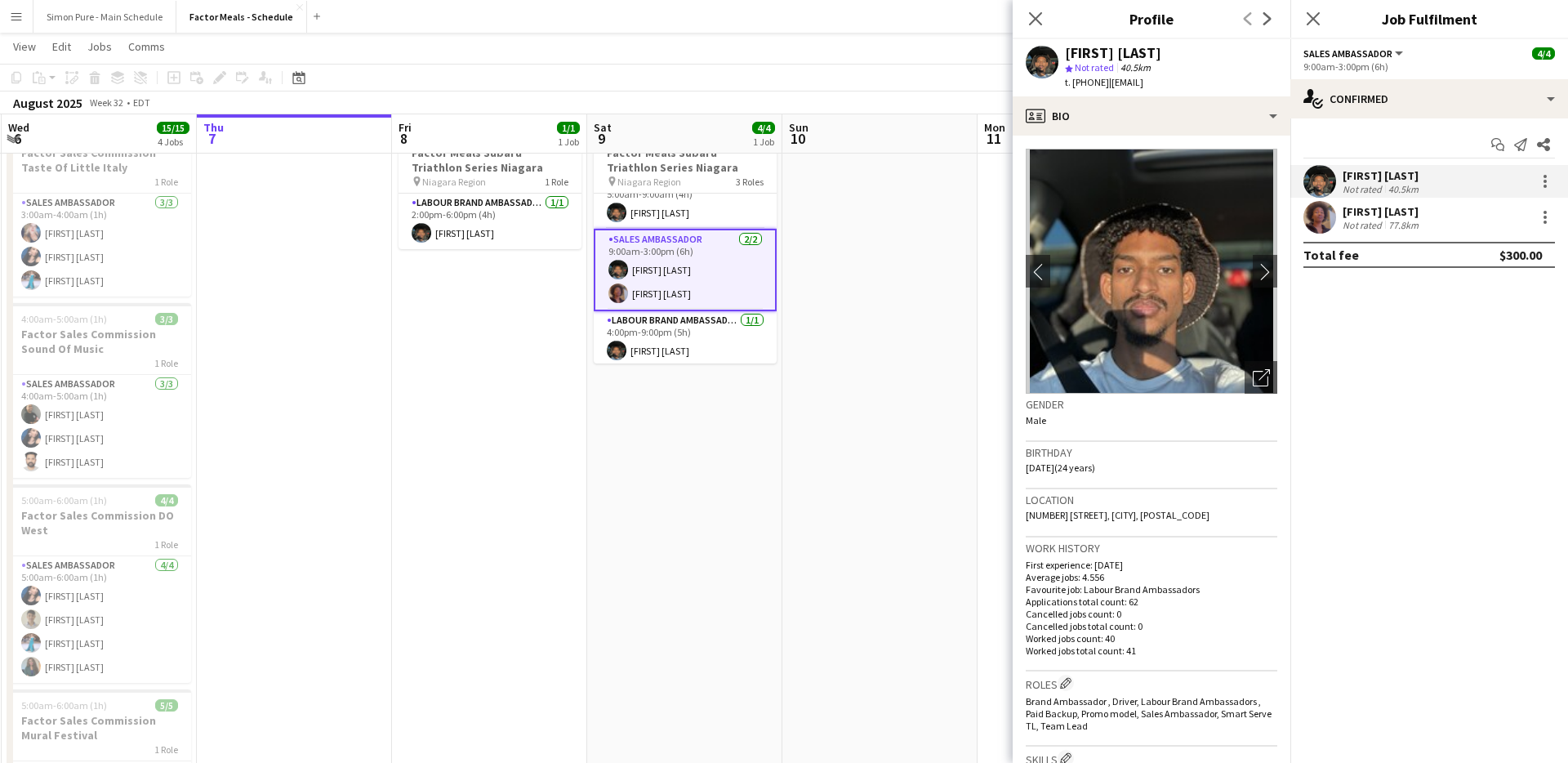 drag, startPoint x: 1120, startPoint y: 531, endPoint x: 1159, endPoint y: 531, distance: 39 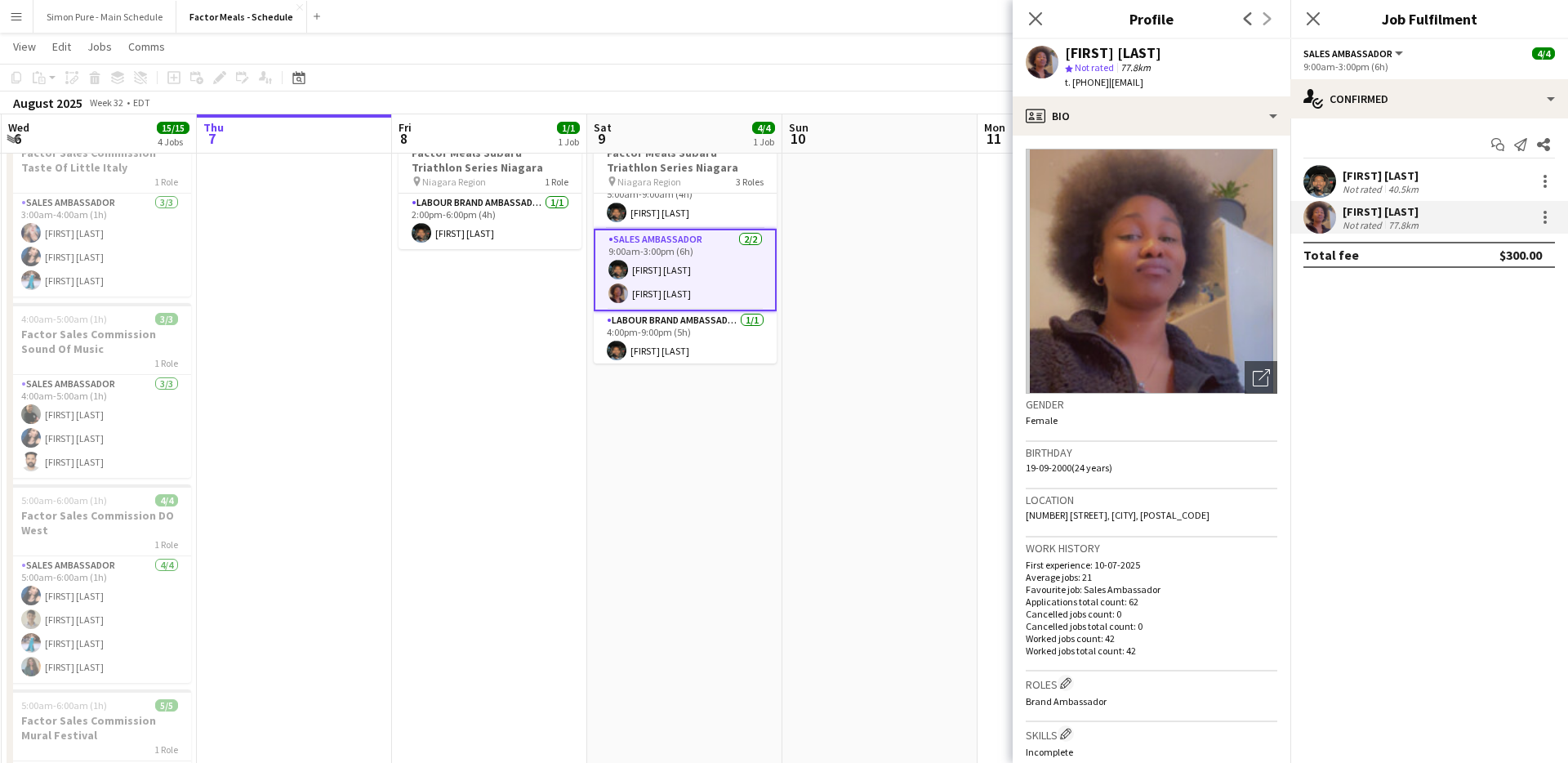 click on "Not rated" at bounding box center (1364, 189) 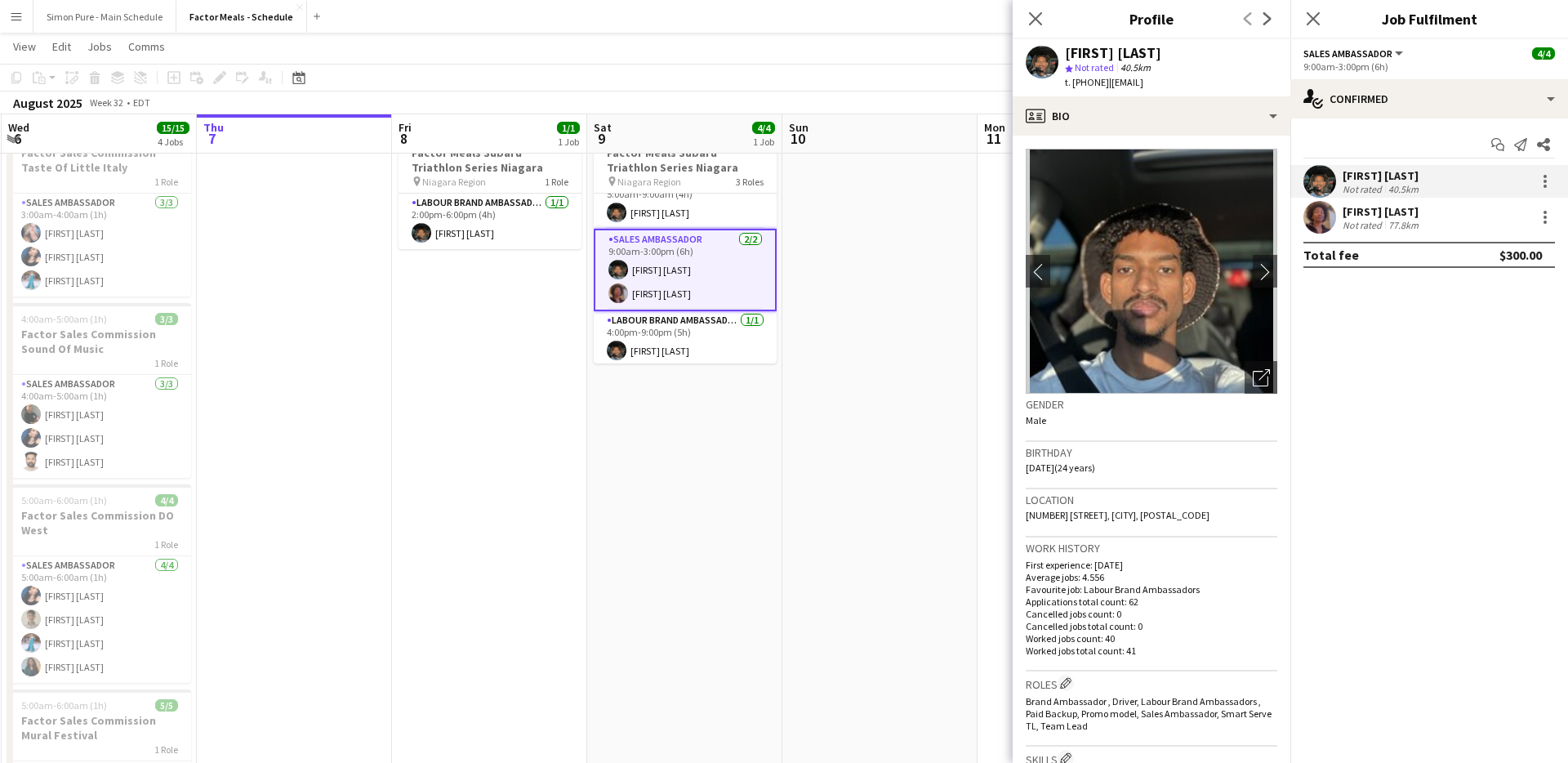 click on "2:00pm-6:00pm (4h)    1/1   Factor Meals Subaru Triathlon Series Niagara
pin
Niagara Region   1 Role   Labour Brand Ambassadors    1/1   2:00pm-6:00pm (4h)
Mamoun Elsiddig" at bounding box center (489, 532) 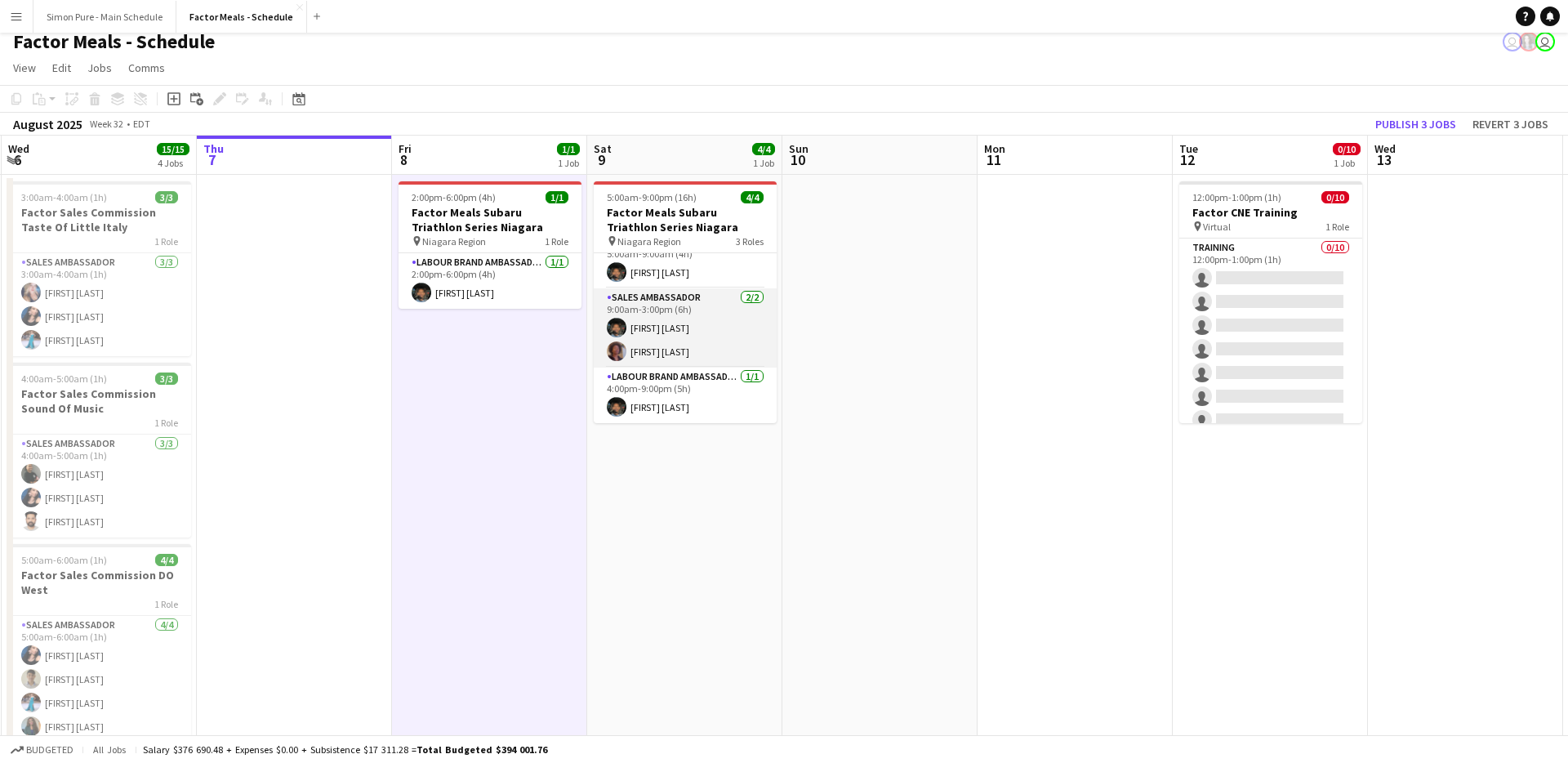 scroll, scrollTop: 0, scrollLeft: 0, axis: both 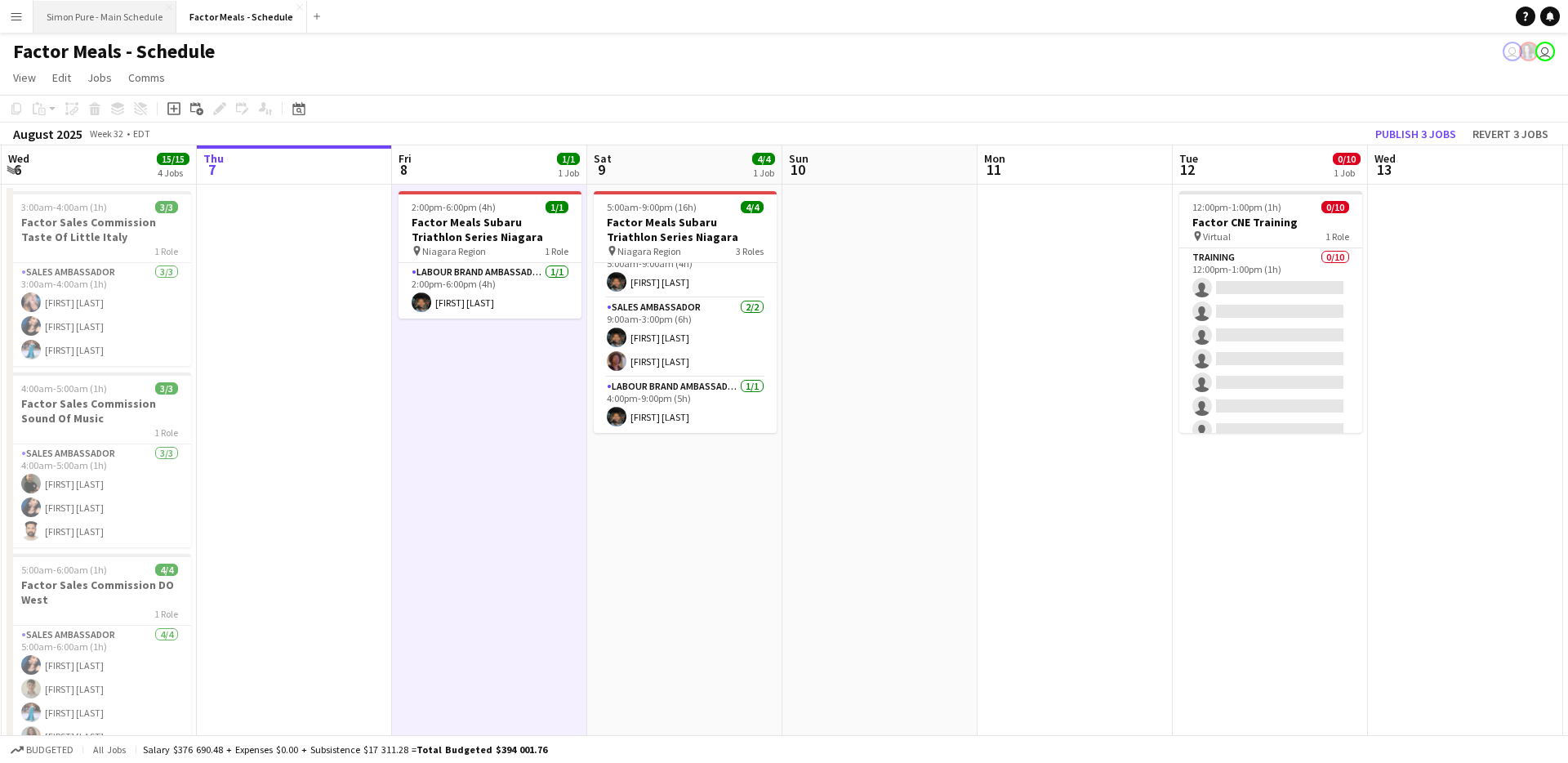 click on "Simon Pure - Main Schedule
Close" at bounding box center (105, 16) 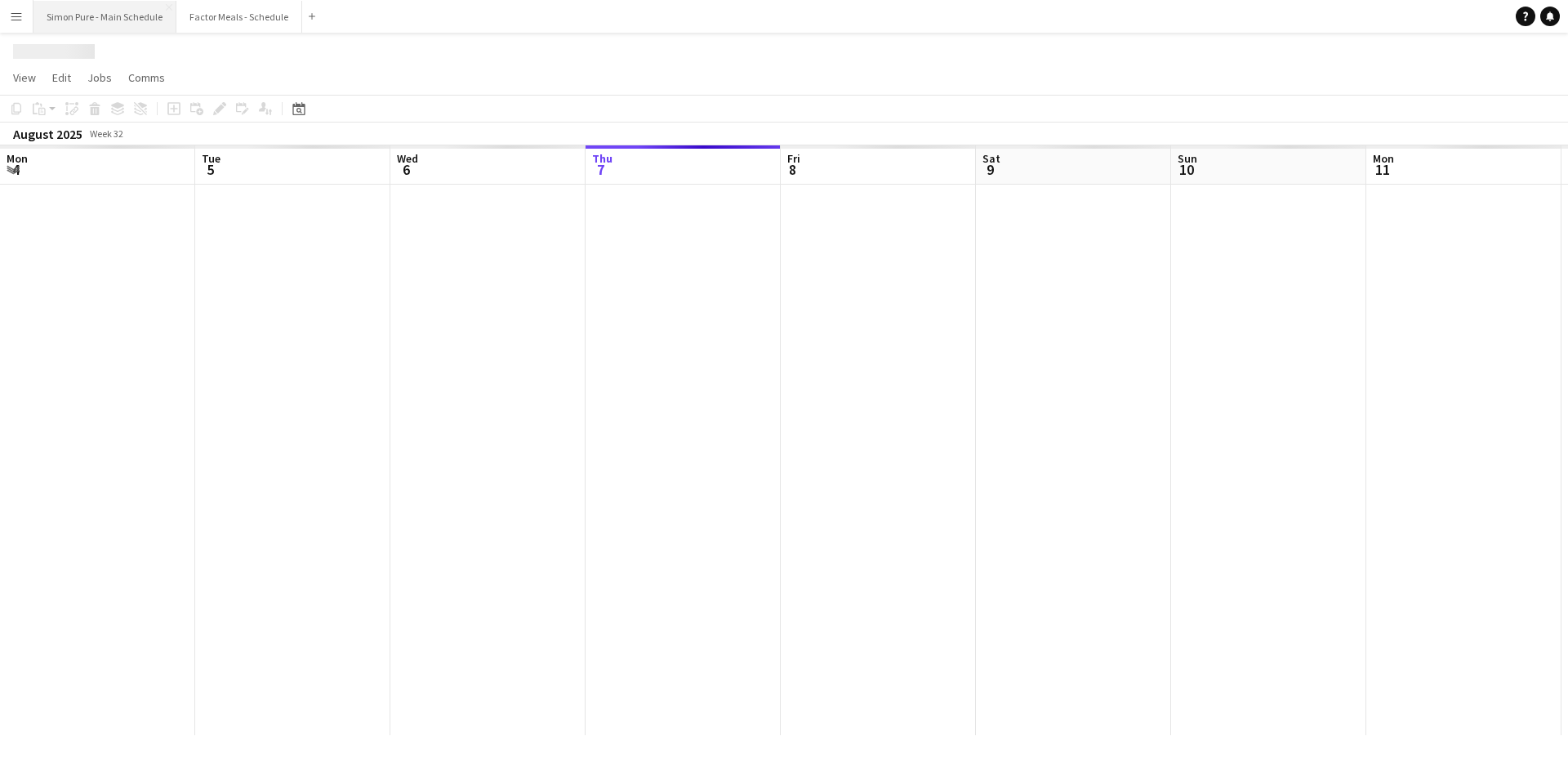 scroll, scrollTop: 0, scrollLeft: 390, axis: horizontal 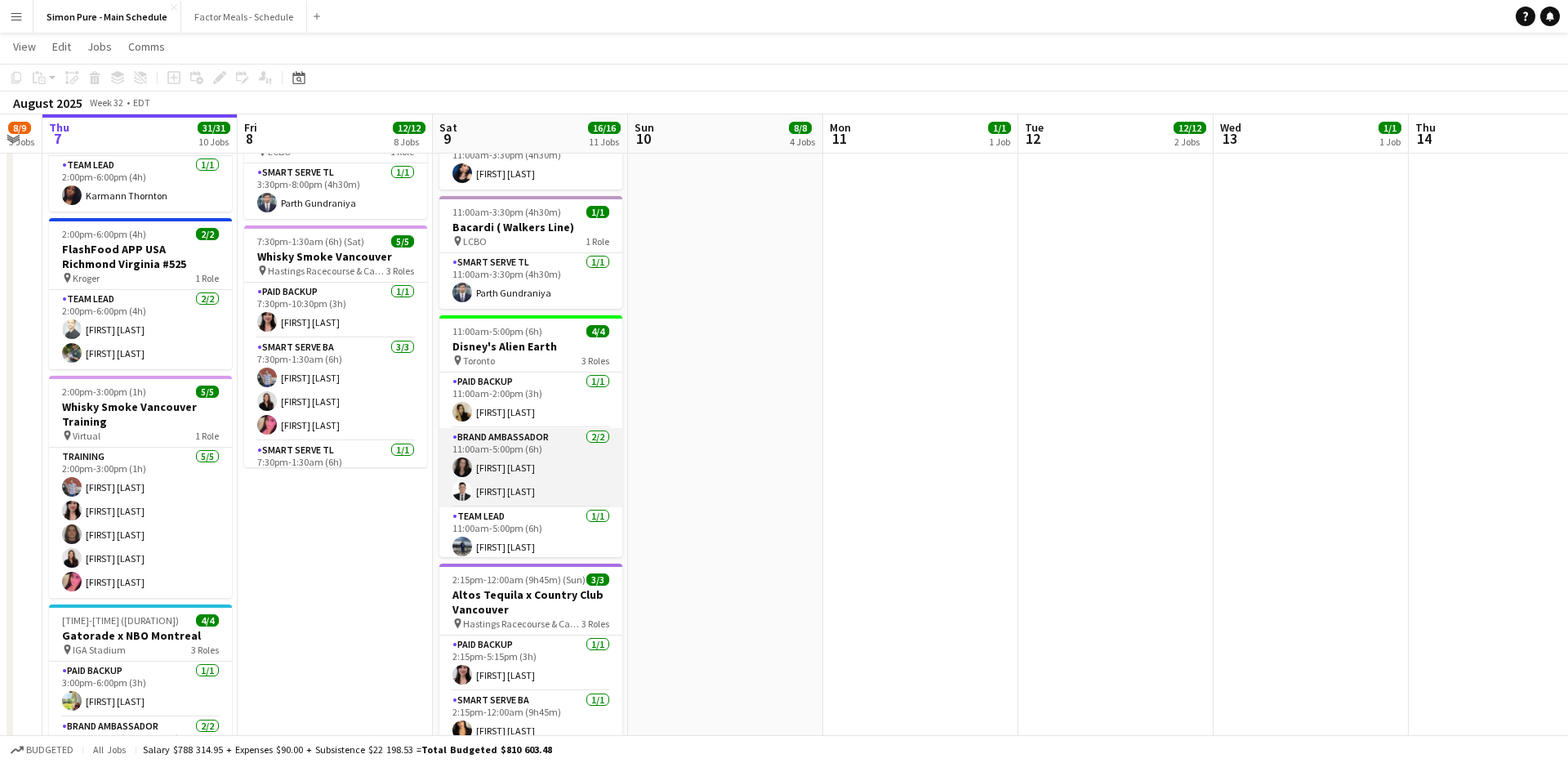 click at bounding box center (462, 491) 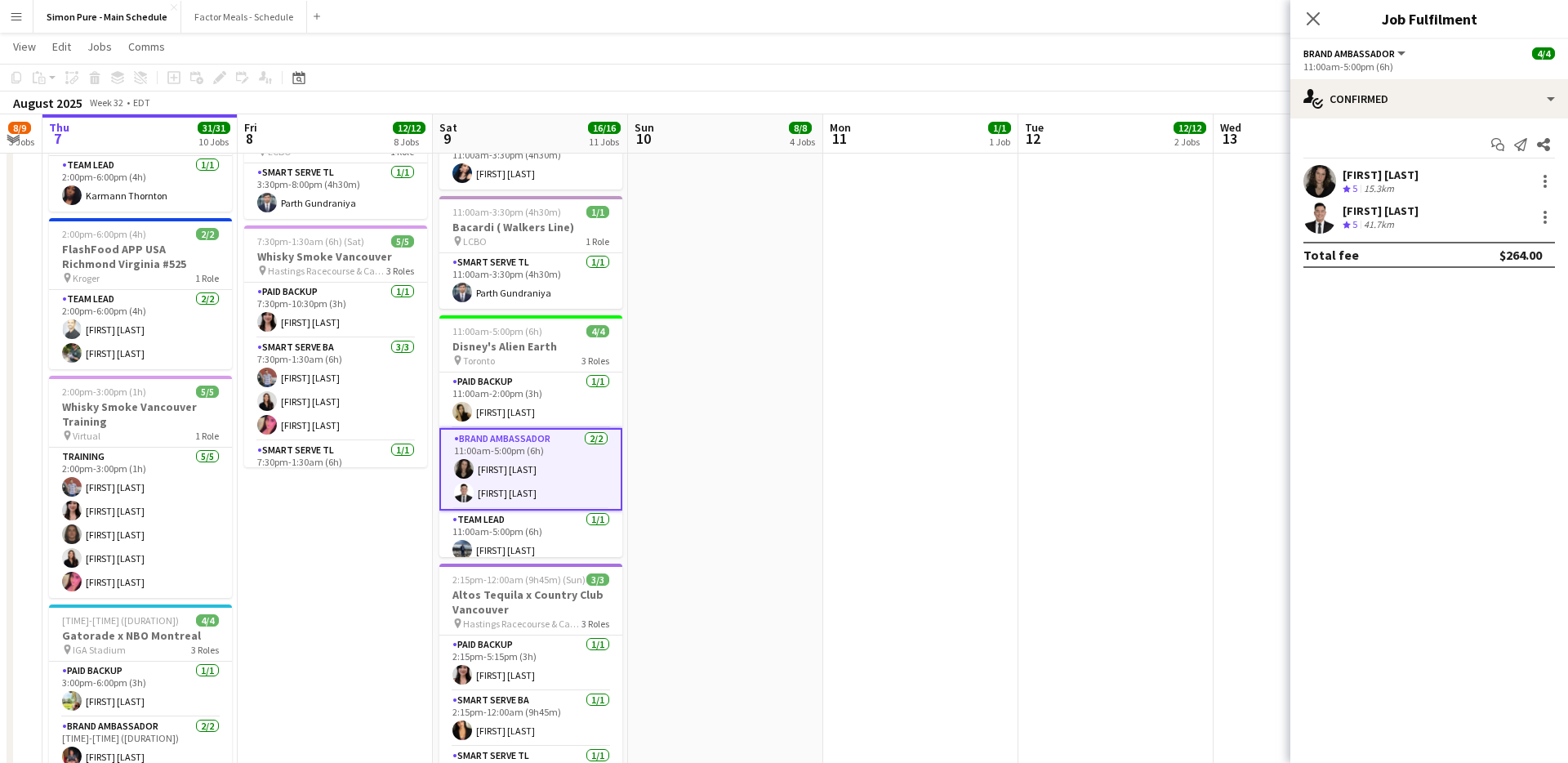 click at bounding box center (1320, 217) 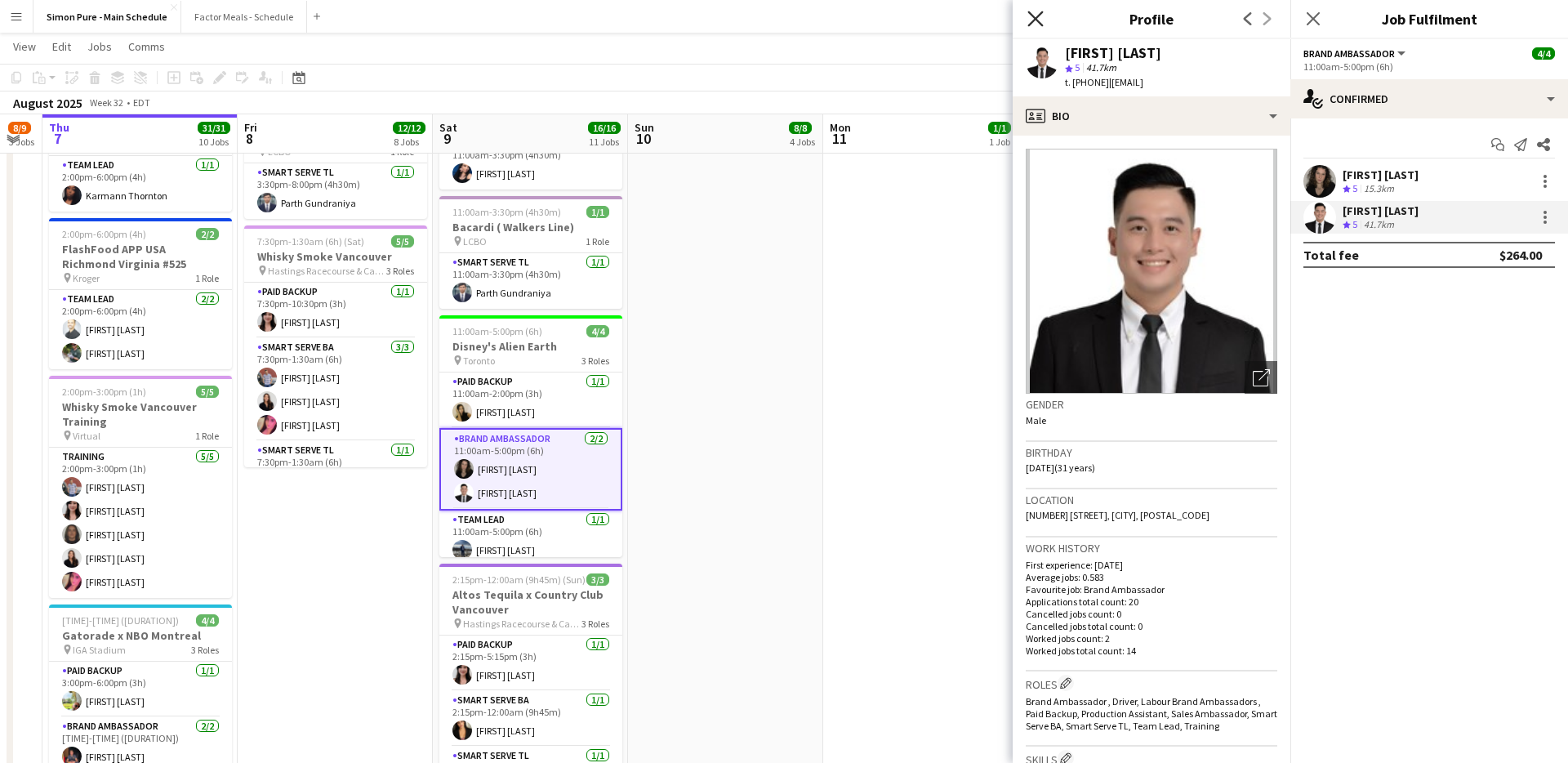 click 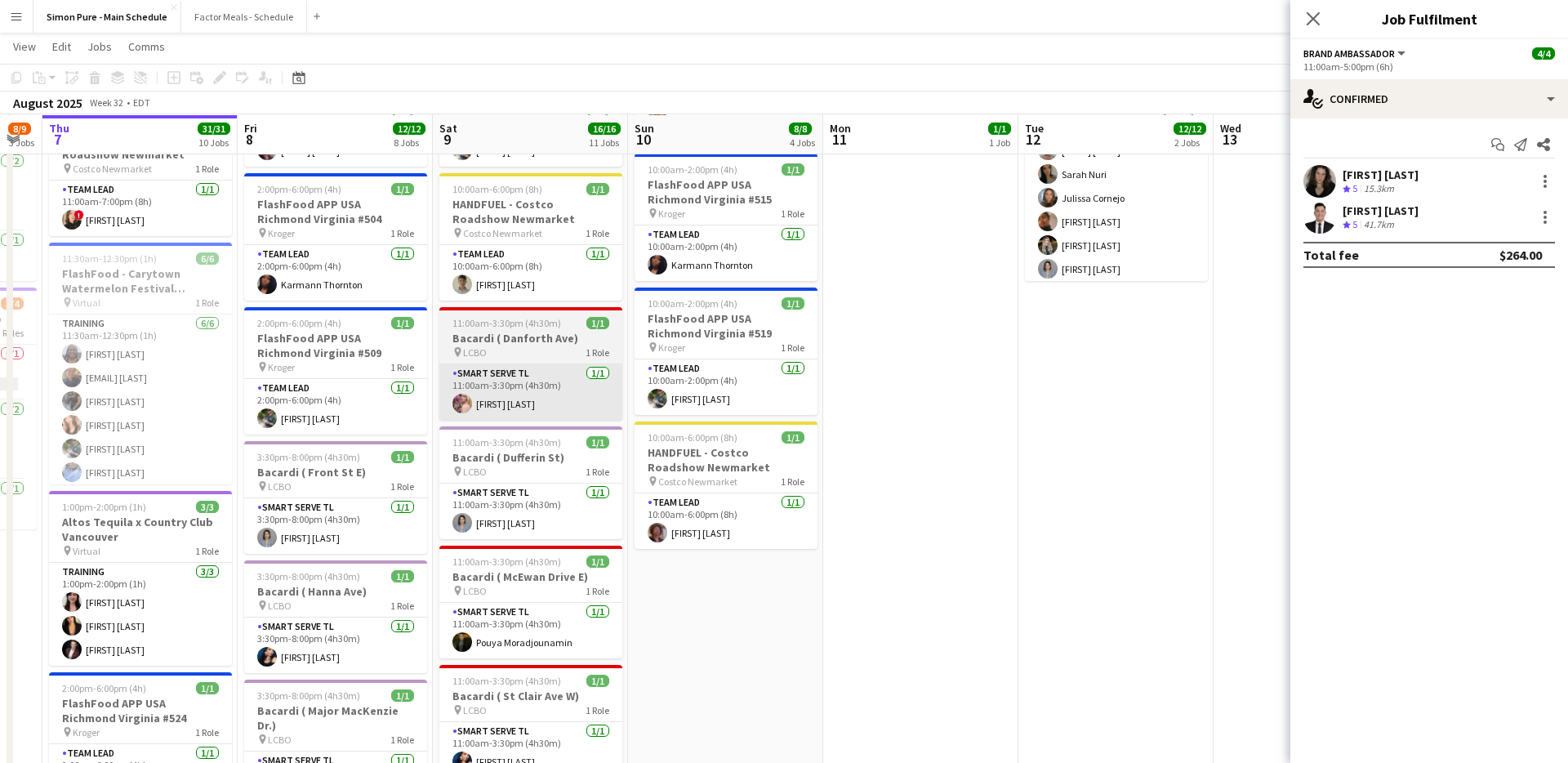 scroll, scrollTop: 286, scrollLeft: 0, axis: vertical 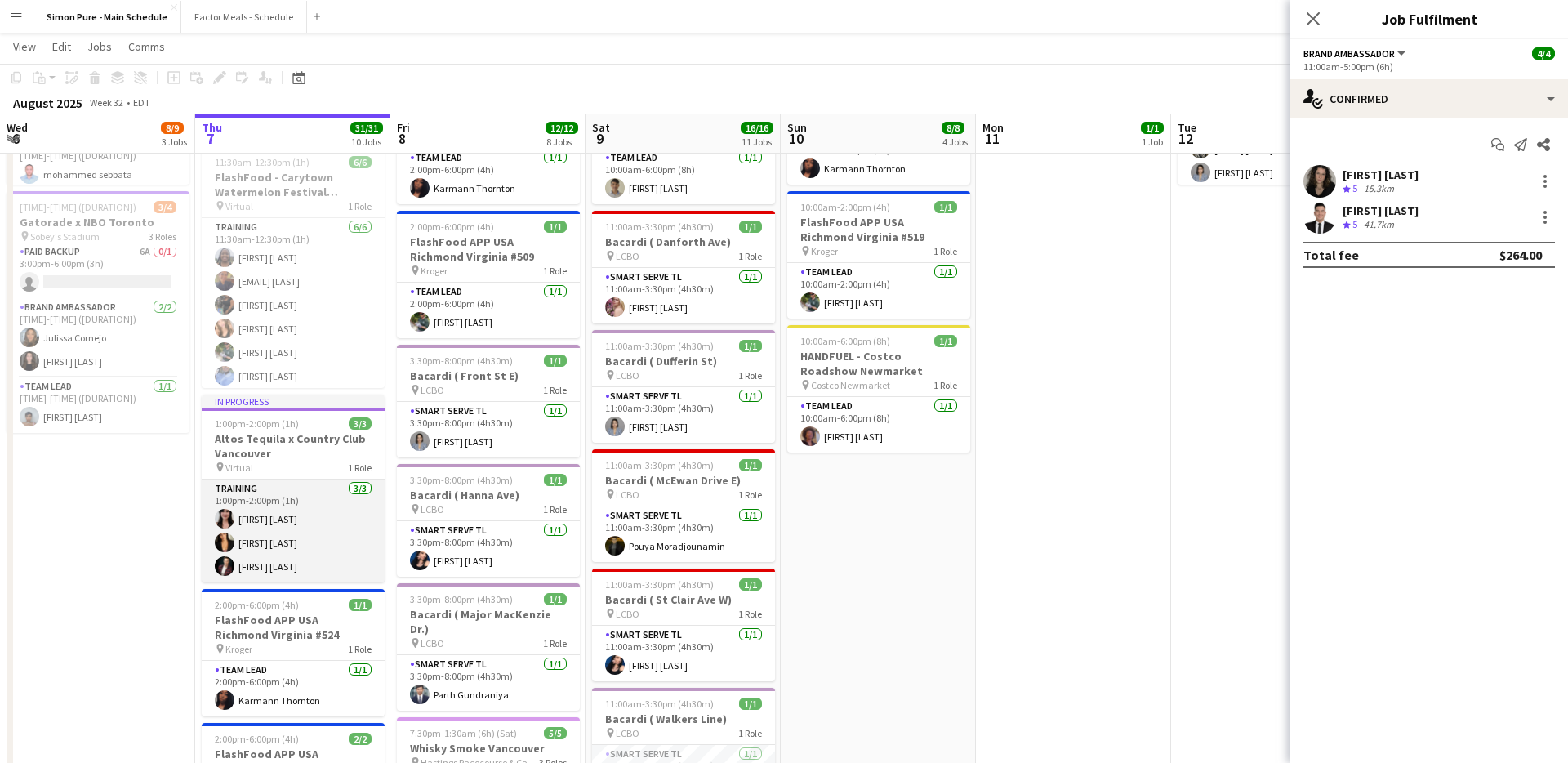 click on "Training   3/3   1:00pm-2:00pm (1h)
Eloise Chiew Sayna Sadres Ron Wear" at bounding box center [293, 531] 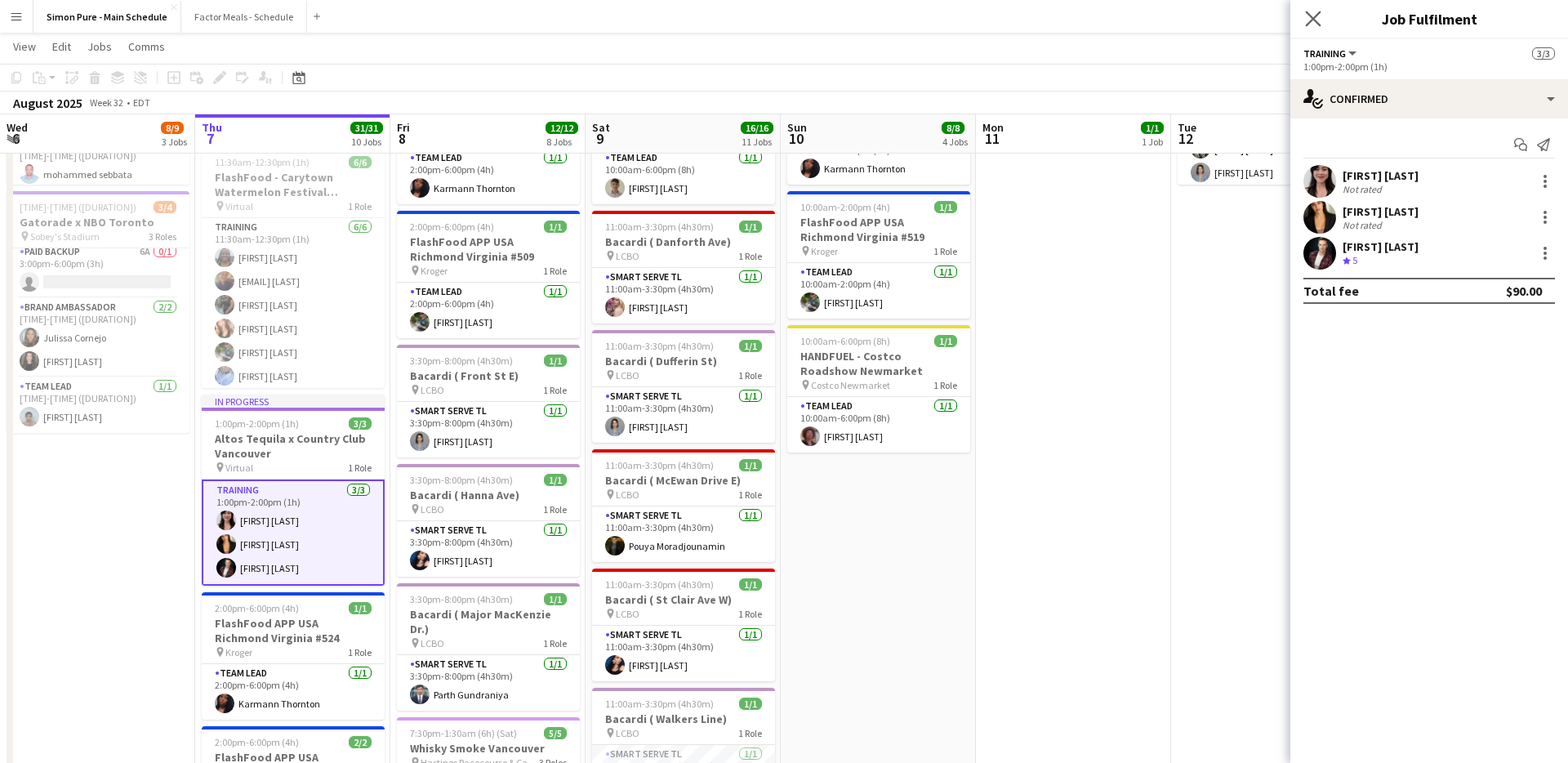 click on "Close pop-in" 